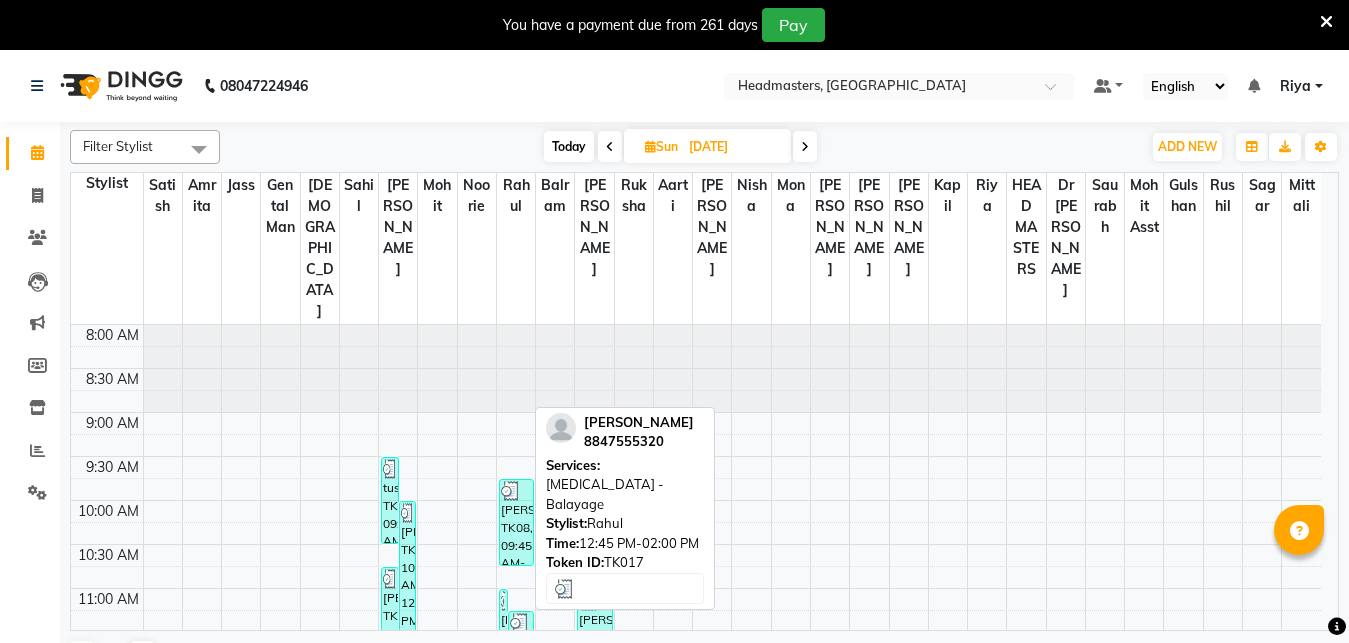 scroll, scrollTop: 0, scrollLeft: 0, axis: both 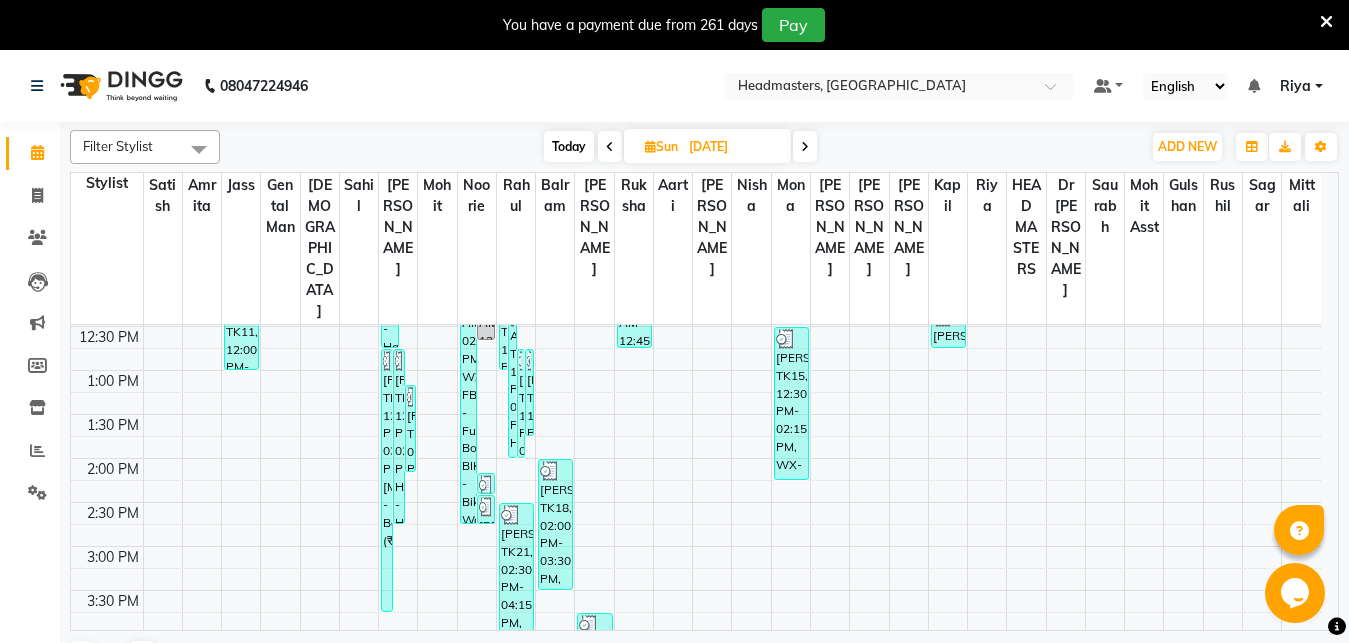 click at bounding box center [805, 147] 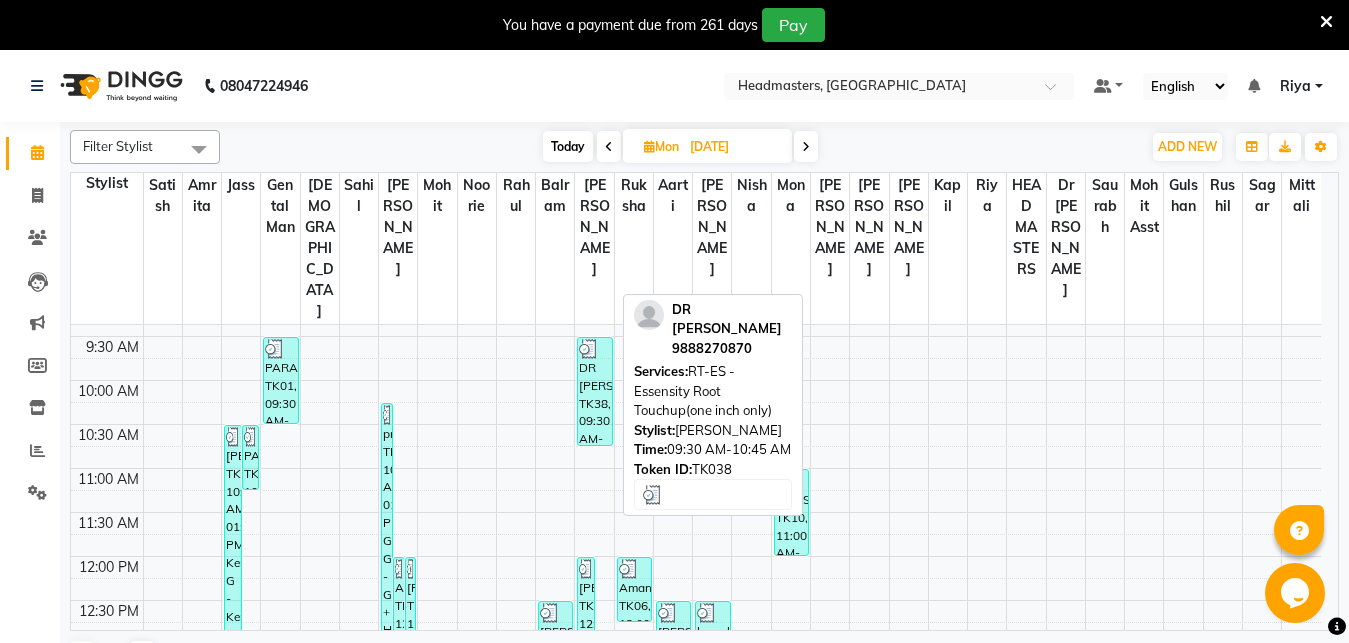 scroll, scrollTop: 104, scrollLeft: 0, axis: vertical 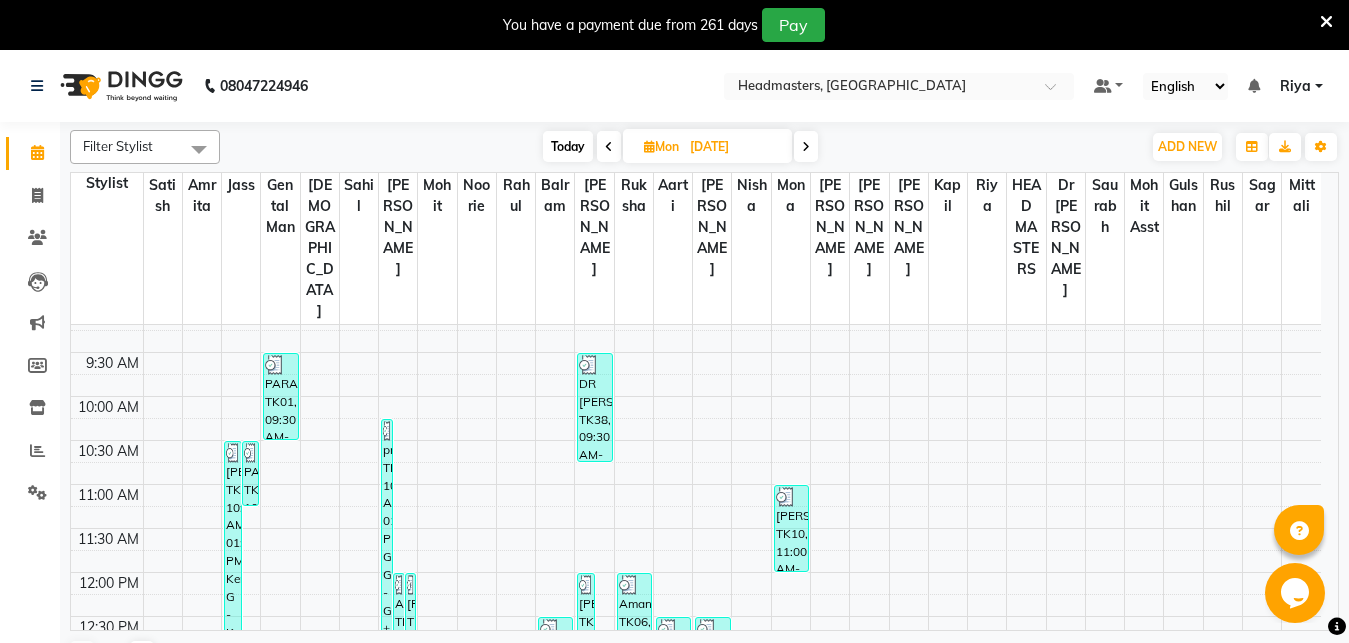 click on "8:00 AM 8:30 AM 9:00 AM 9:30 AM 10:00 AM 10:30 AM 11:00 AM 11:30 AM 12:00 PM 12:30 PM 1:00 PM 1:30 PM 2:00 PM 2:30 PM 3:00 PM 3:30 PM 4:00 PM 4:30 PM 5:00 PM 5:30 PM 6:00 PM 6:30 PM 7:00 PM 7:30 PM 8:00 PM 8:30 PM 9:00 PM 9:30 PM     Sonia, TK04, 10:30 AM-01:30 PM, Ker-G - Keratin treatment,HCG - Hair Cut by Senior Hair Stylist     PARAS, TK01, 10:30 AM-11:15 AM, BRD - Beard     Asha paul, TK26, 04:45 PM-05:45 PM, HCG - Hair Cut by Senior Hair Stylist     PARAS, TK33, 05:00 PM-05:30 PM, HCG-B - BABY BOY HAIR CUT     prabhdeep, TK18, 02:00 PM-03:45 PM, HCG - Hair Cut by Senior Hair Stylist,BRD - Beard     Sukhdeep, TK36, 06:15 PM-08:00 PM, HCG - Hair Cut by Senior Hair Stylist,BRD - Beard     PARAS, TK01, 09:30 AM-10:30 AM, HCG - Hair Cut by Senior Hair Stylist     preeti, TK02, 10:15 AM-01:15 PM, GLB+HTLS-G - Global + Highlights,H-SPA - FIBRE - Premium hair spa service - Fibre Clinix     Aditi, TK07, 12:00 PM-01:00 PM, HCL - Hair Cut by Senior Hair Stylist" at bounding box center (696, 836) 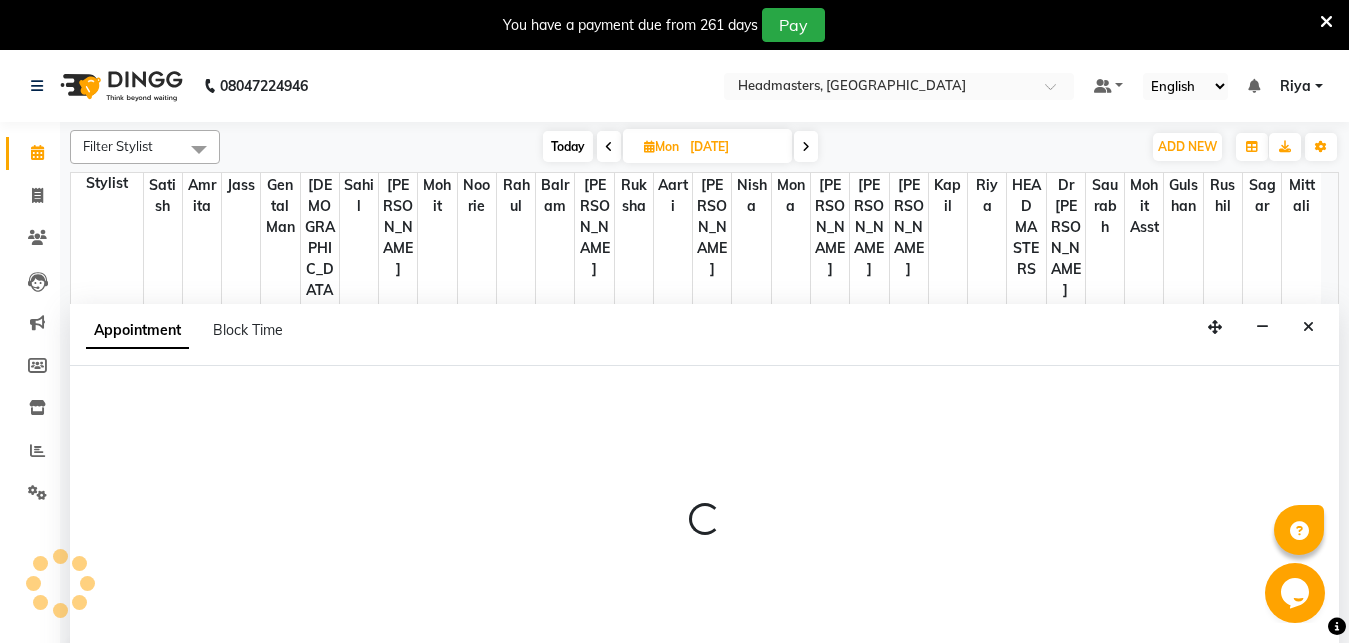 scroll, scrollTop: 50, scrollLeft: 0, axis: vertical 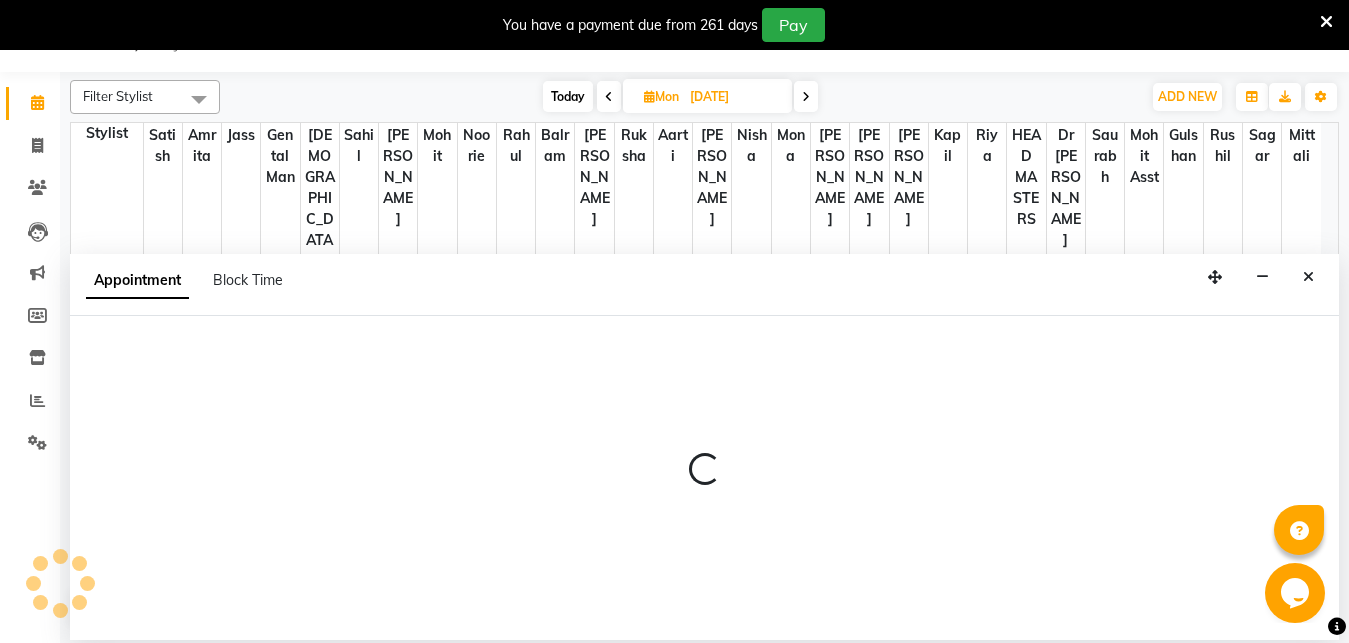 select on "60733" 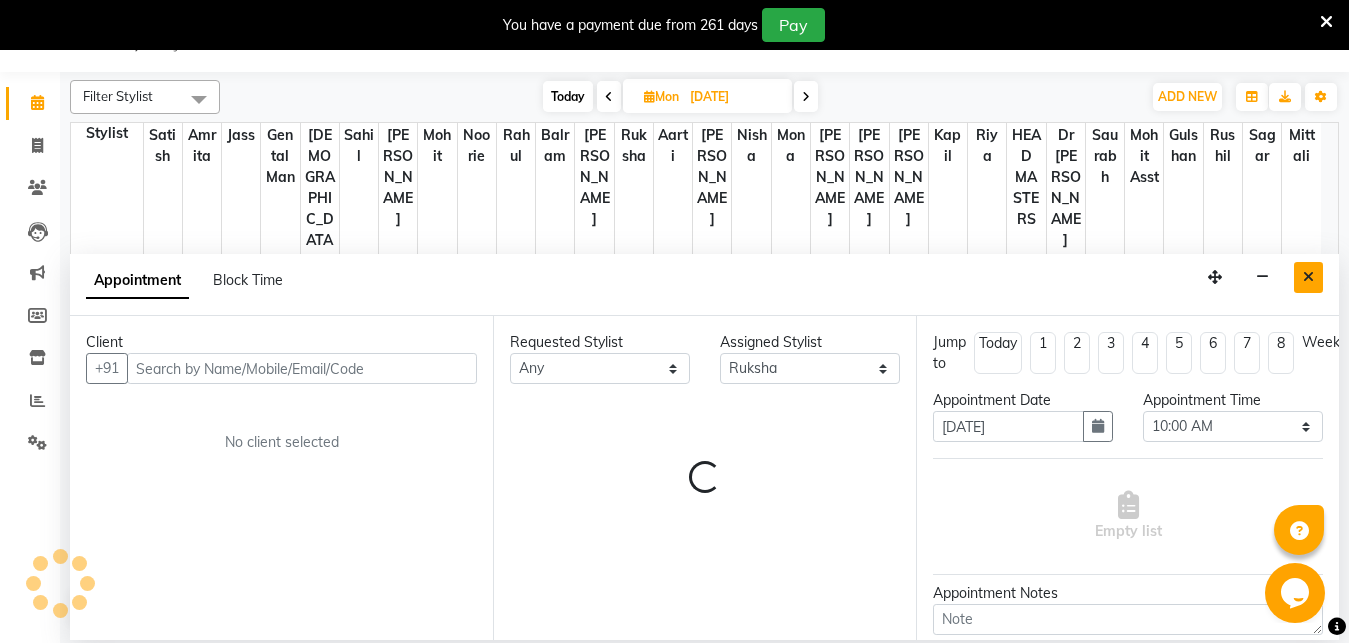 click at bounding box center [1308, 277] 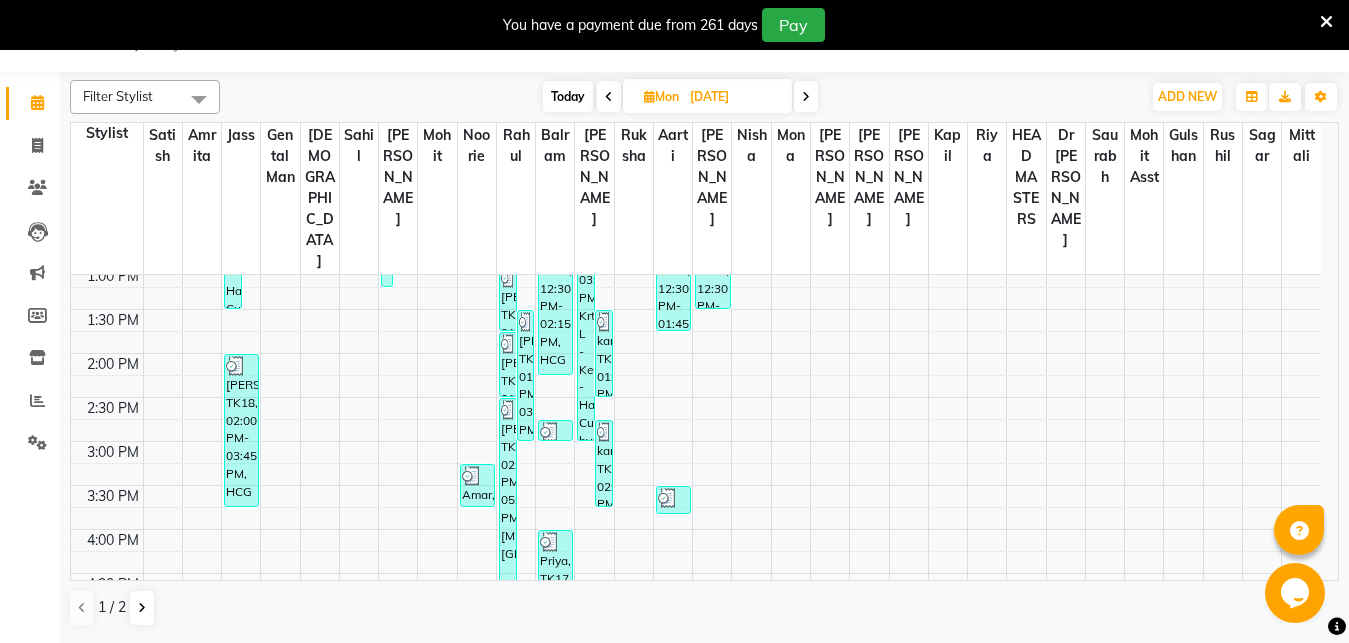 scroll, scrollTop: 443, scrollLeft: 0, axis: vertical 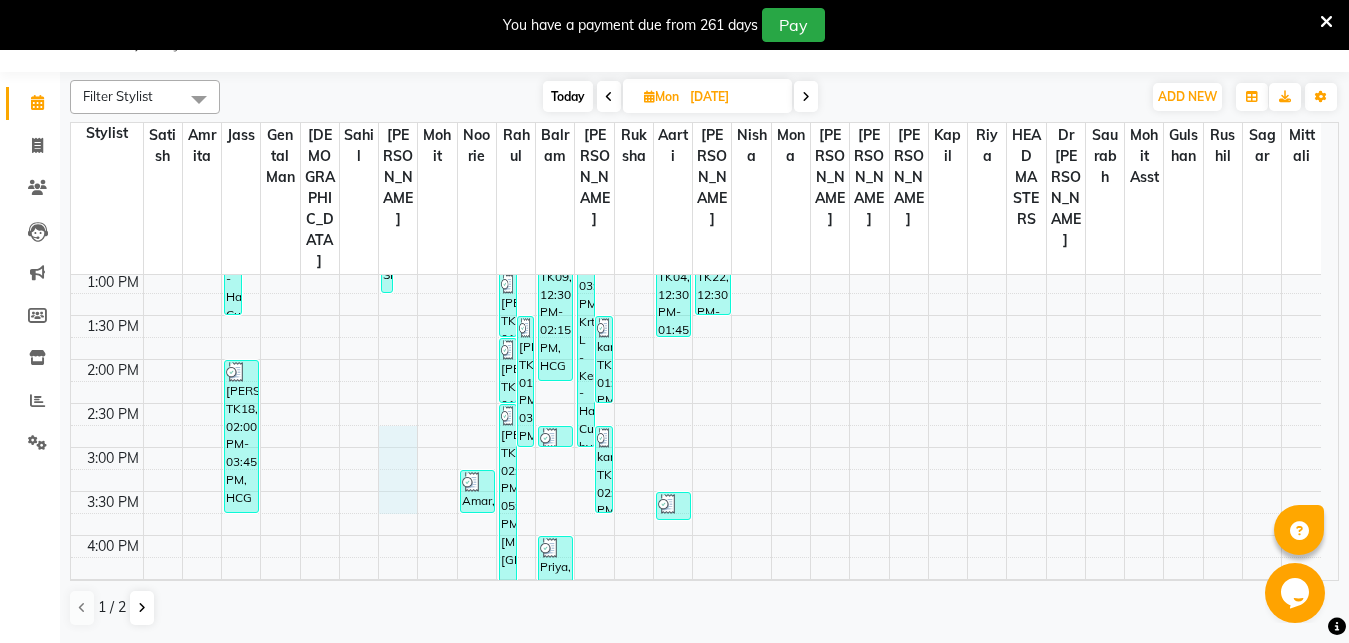 drag, startPoint x: 401, startPoint y: 456, endPoint x: 439, endPoint y: 333, distance: 128.73616 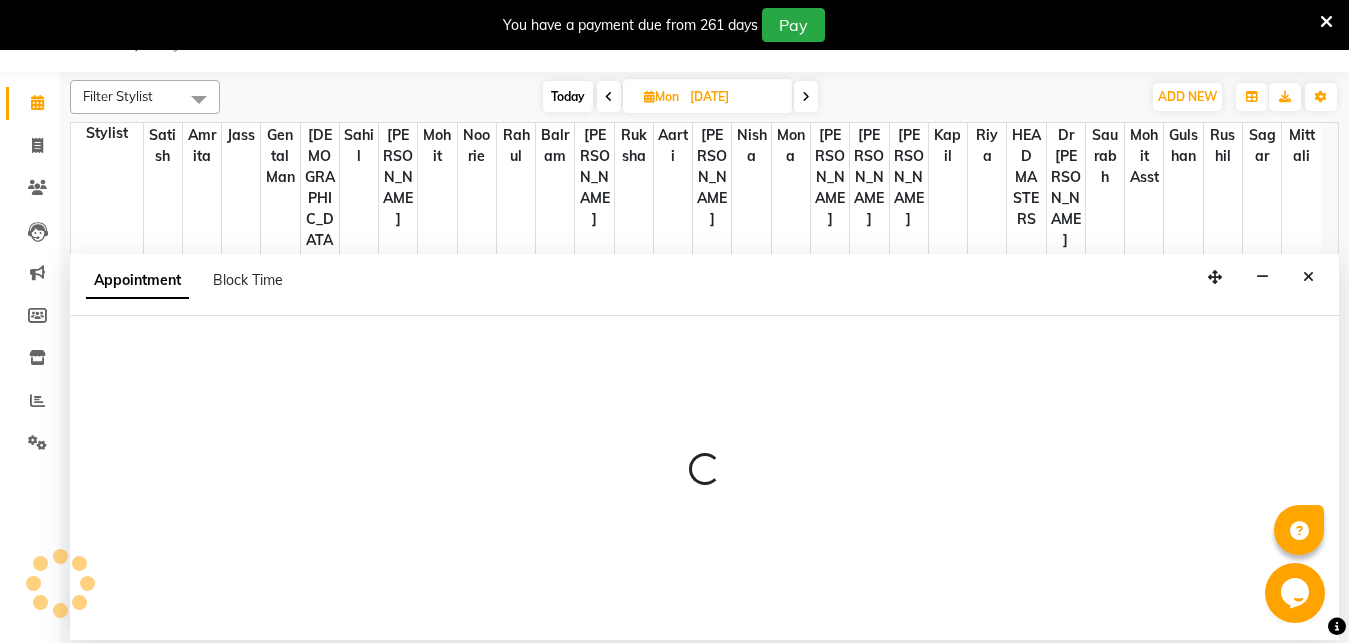 scroll, scrollTop: 541, scrollLeft: 0, axis: vertical 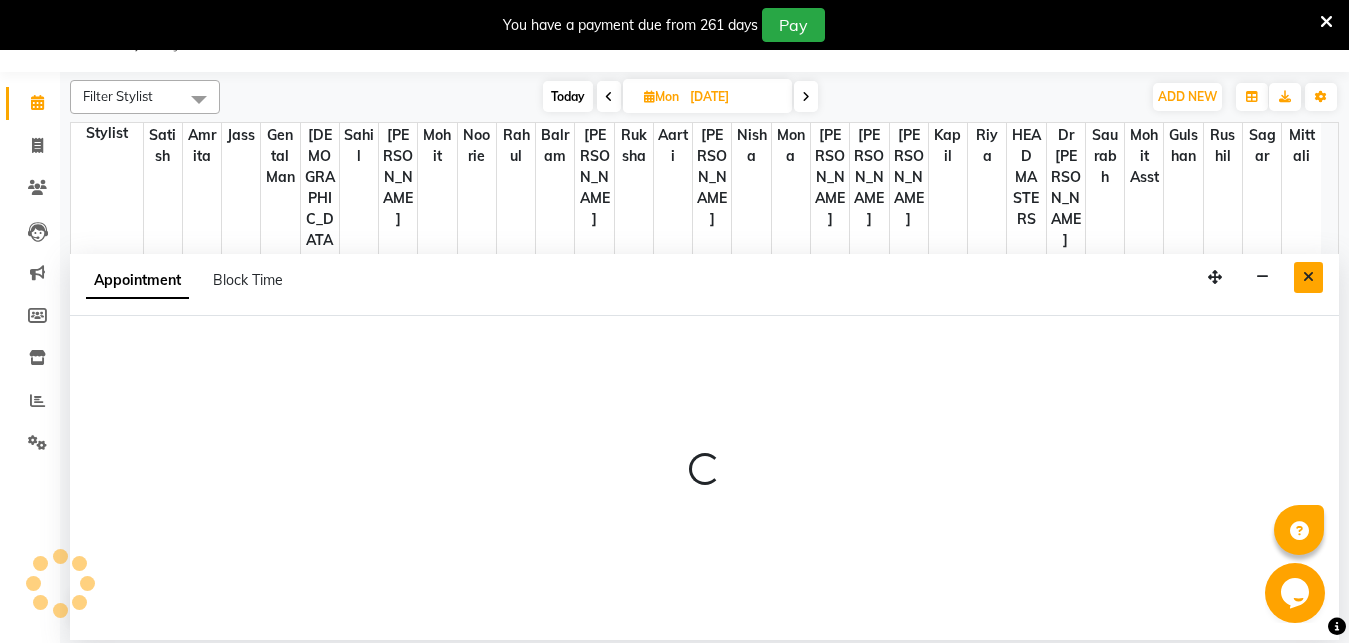 click at bounding box center (1308, 277) 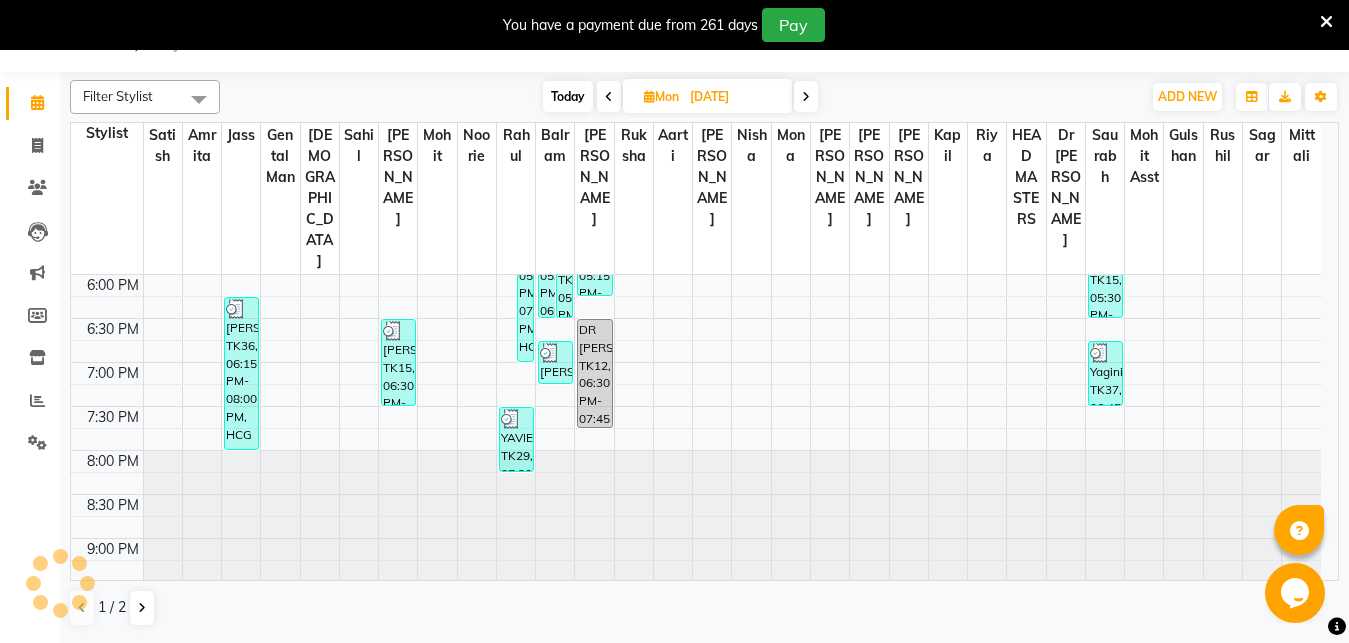 scroll, scrollTop: 884, scrollLeft: 0, axis: vertical 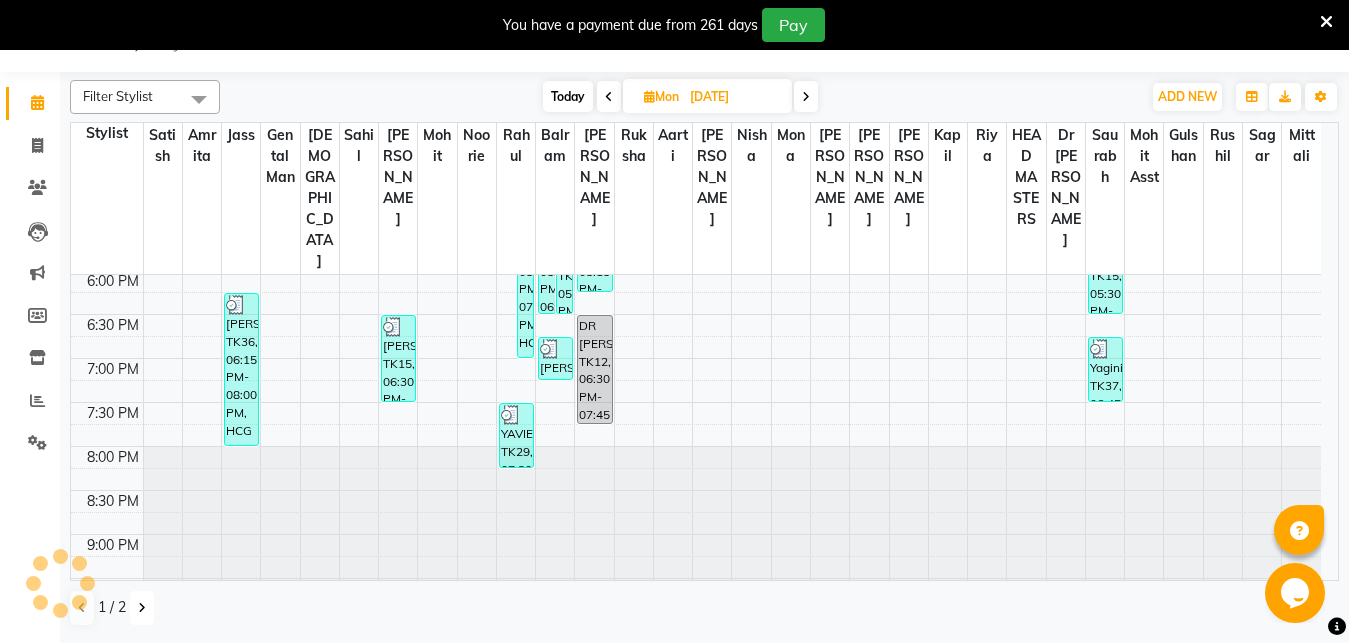 click at bounding box center [142, 608] 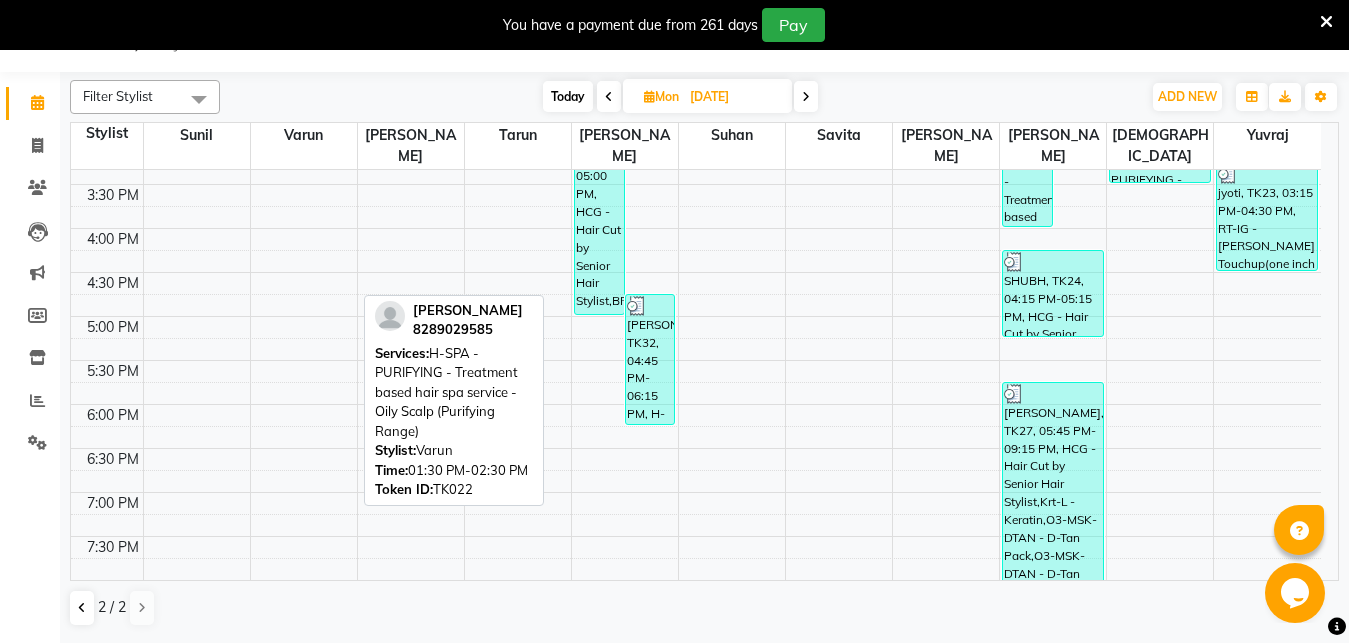 scroll, scrollTop: 647, scrollLeft: 0, axis: vertical 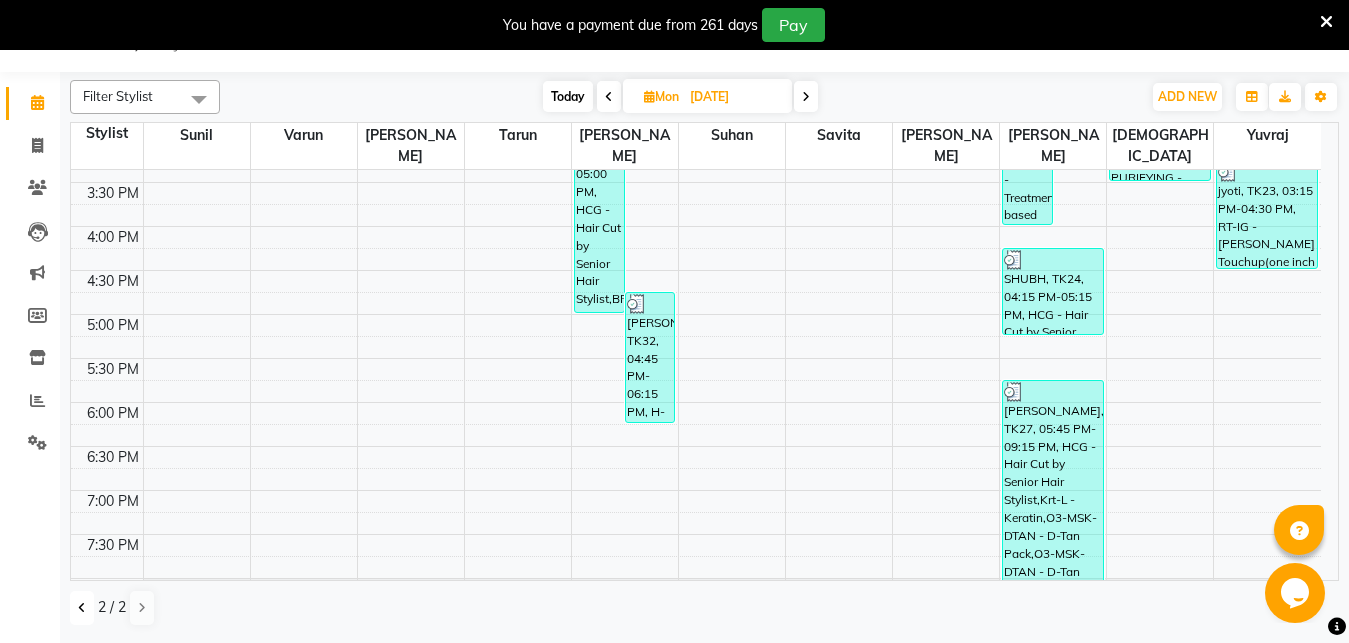 click at bounding box center (82, 608) 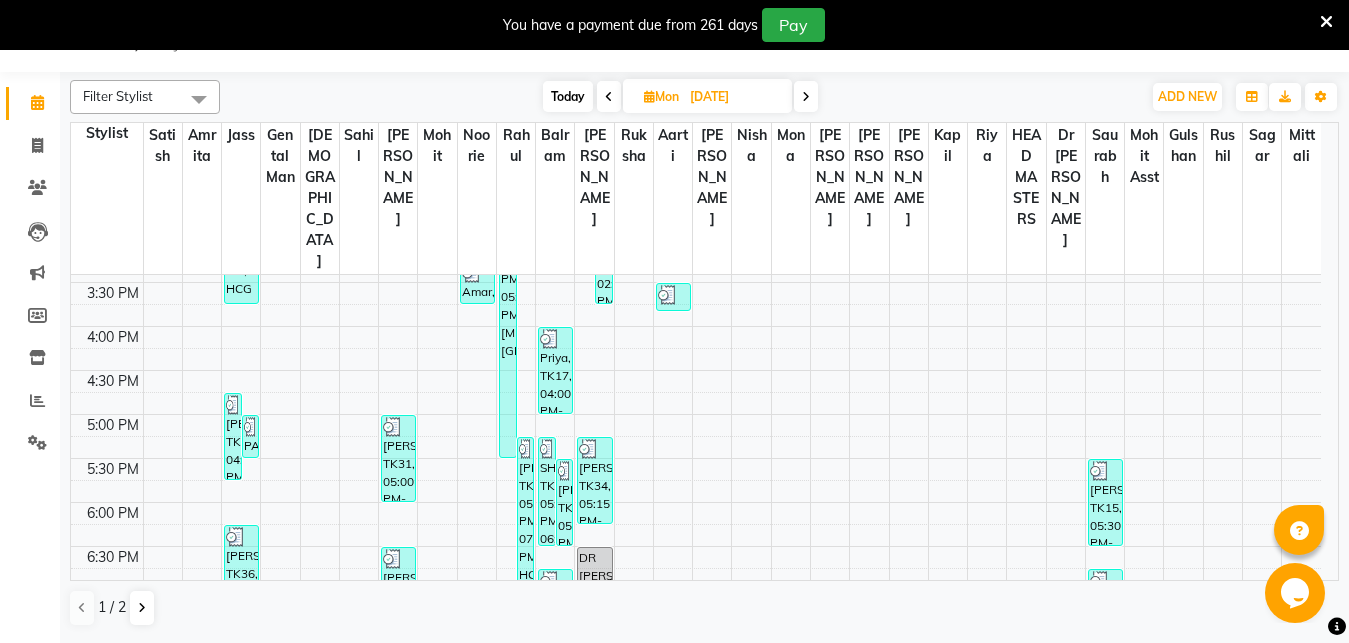 scroll, scrollTop: 649, scrollLeft: 0, axis: vertical 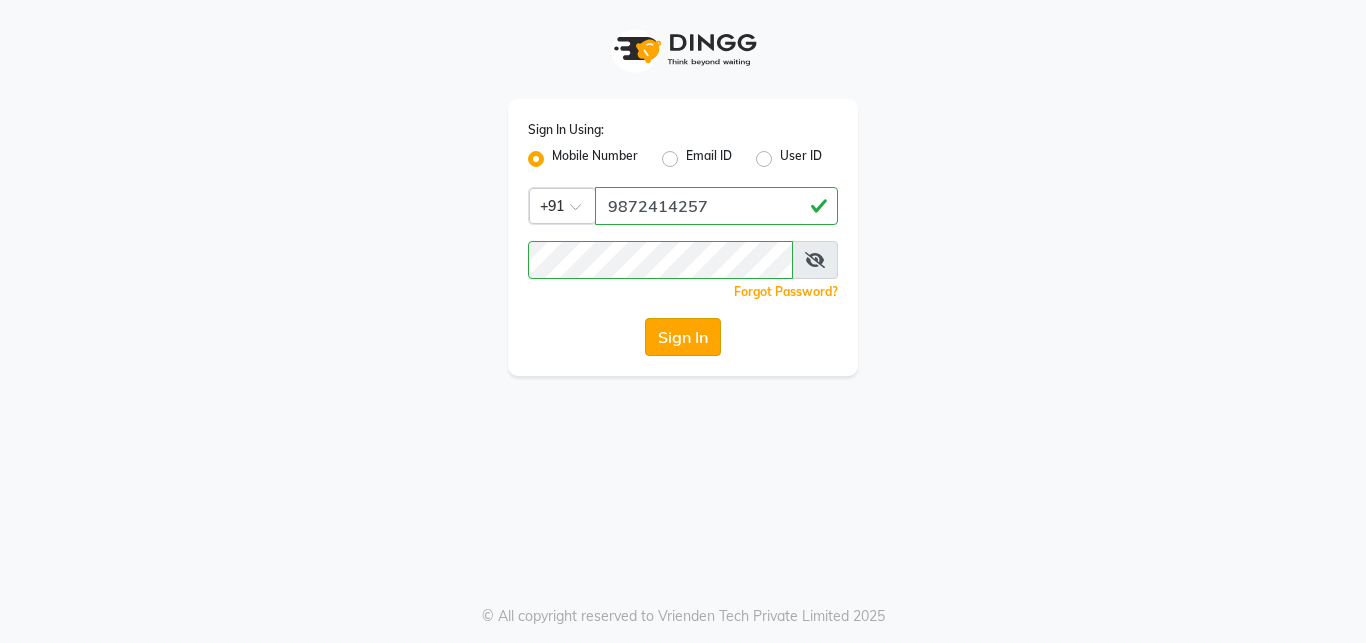 click on "Sign In" 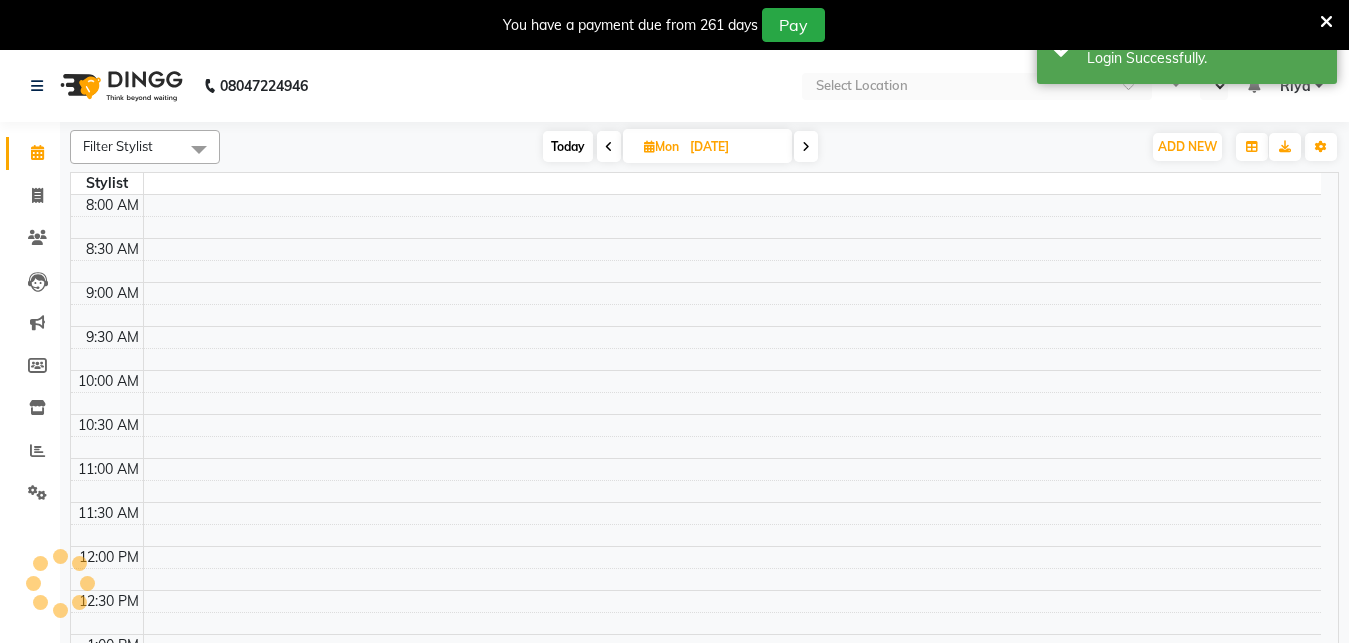 select on "en" 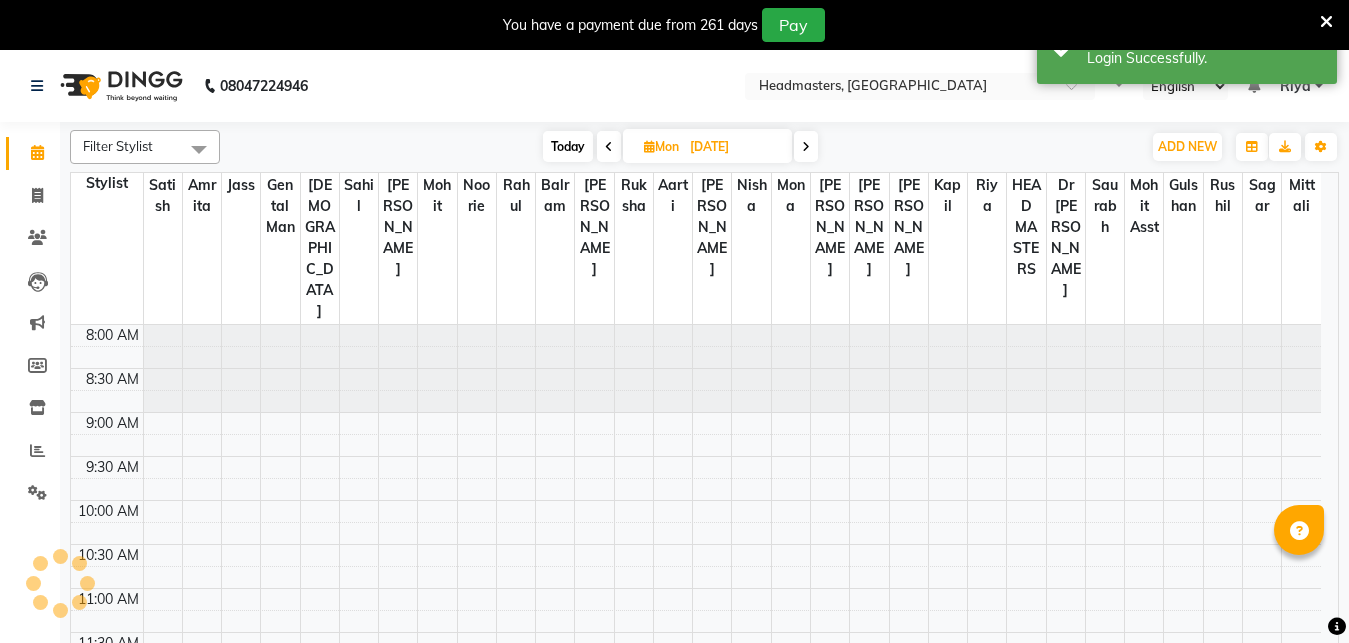 scroll, scrollTop: 0, scrollLeft: 0, axis: both 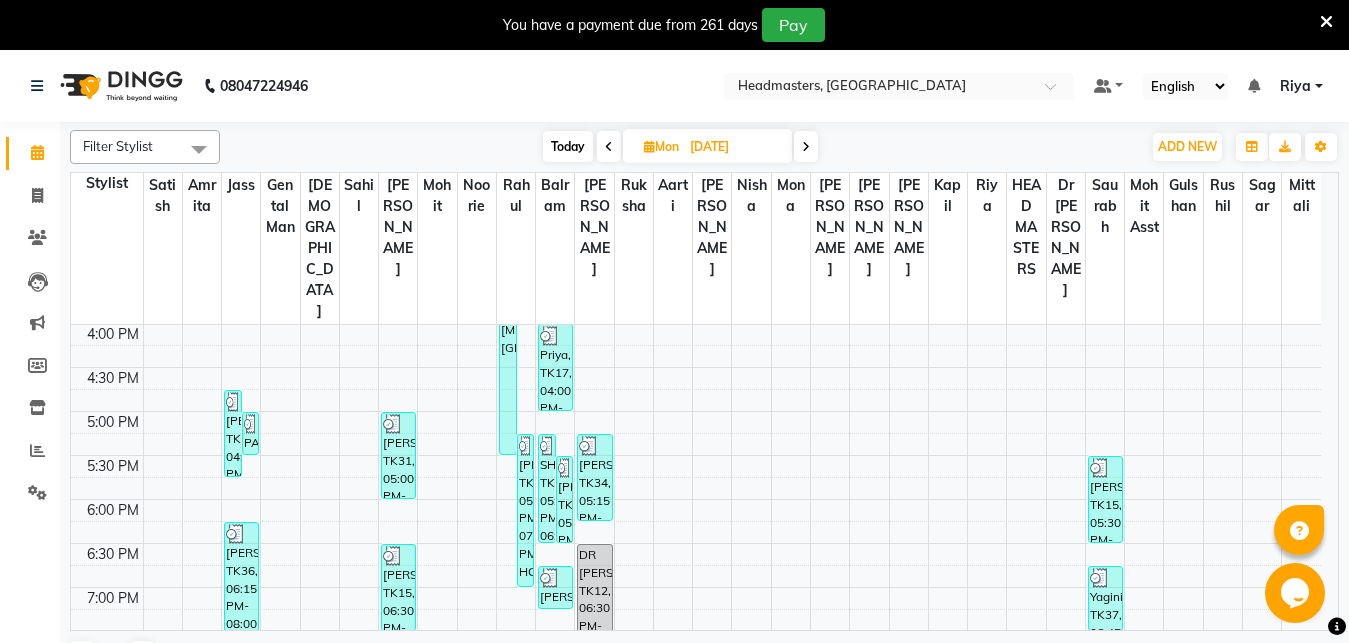 click at bounding box center (806, 147) 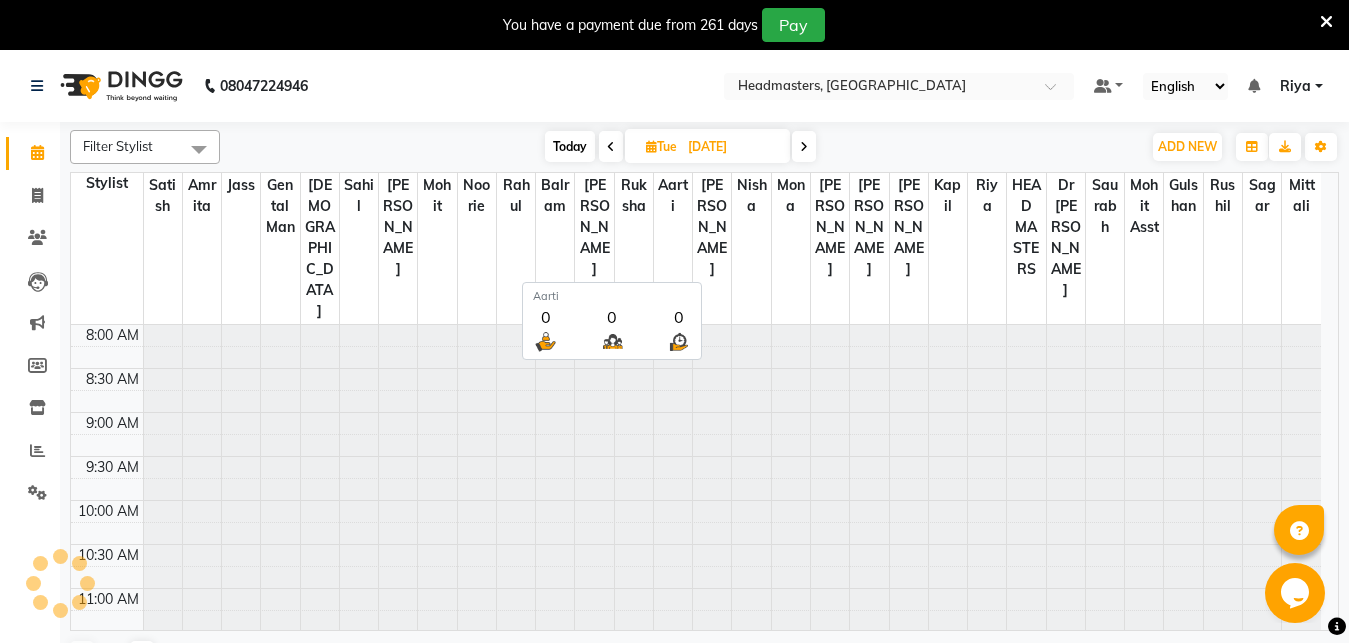 scroll, scrollTop: 705, scrollLeft: 0, axis: vertical 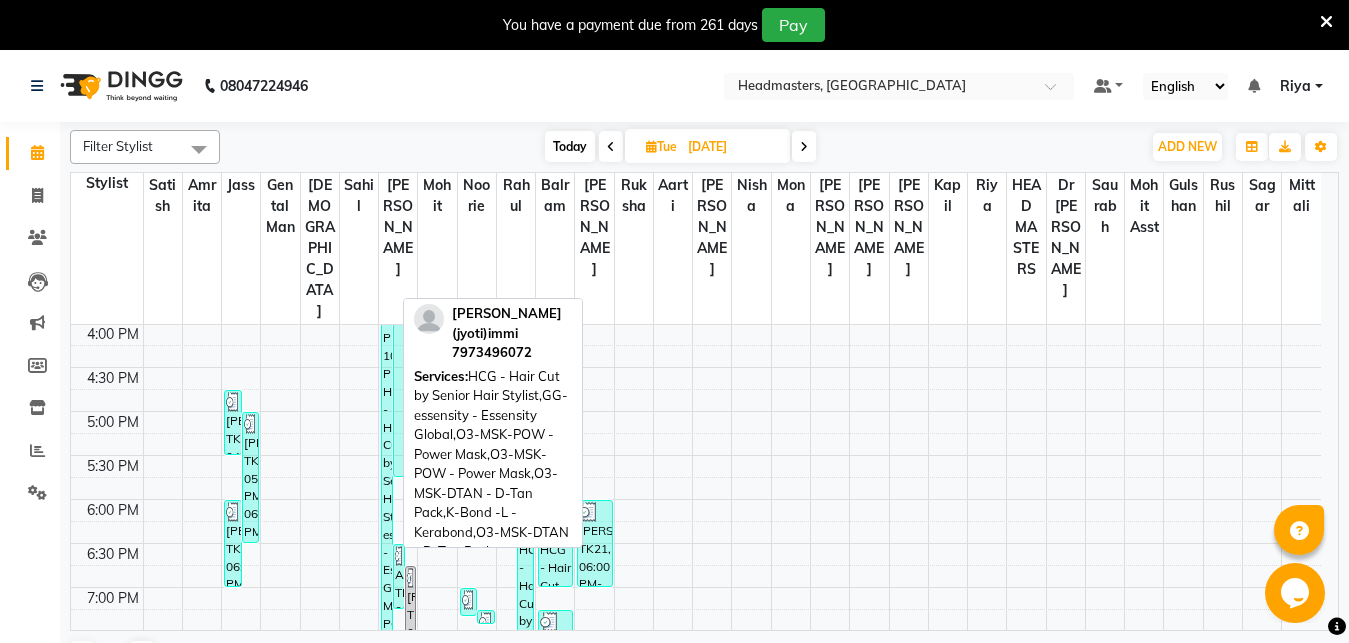 click on "[PERSON_NAME](jyoti)immi, TK13, 03:00 PM-10:00 PM, HCG - Hair Cut by Senior Hair Stylist,GG-essensity - Essensity Global,O3-MSK-POW - Power Mask,O3-MSK-POW - Power Mask,O3-MSK-DTAN  - D-Tan Pack,K-Bond -L  - Kerabond,O3-MSK-DTAN  - D-Tan Pack" at bounding box center (387, 543) 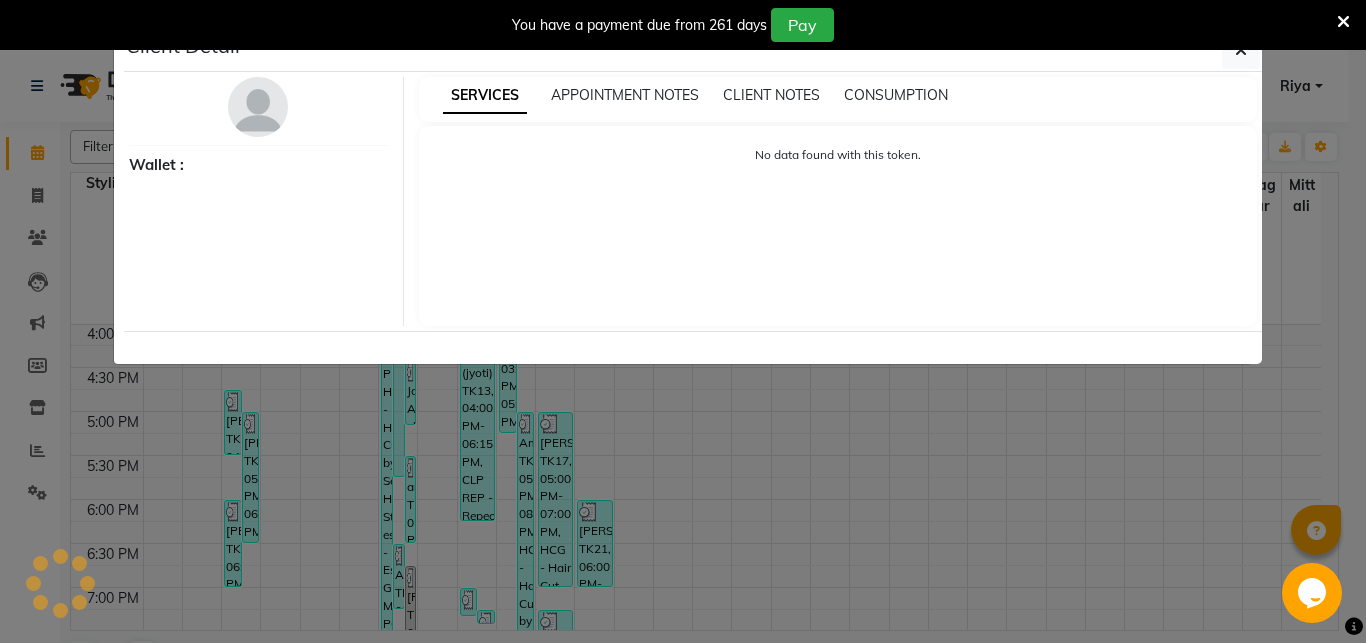 click on "Client Detail     Wallet : SERVICES APPOINTMENT NOTES CLIENT NOTES CONSUMPTION No data found with this token." 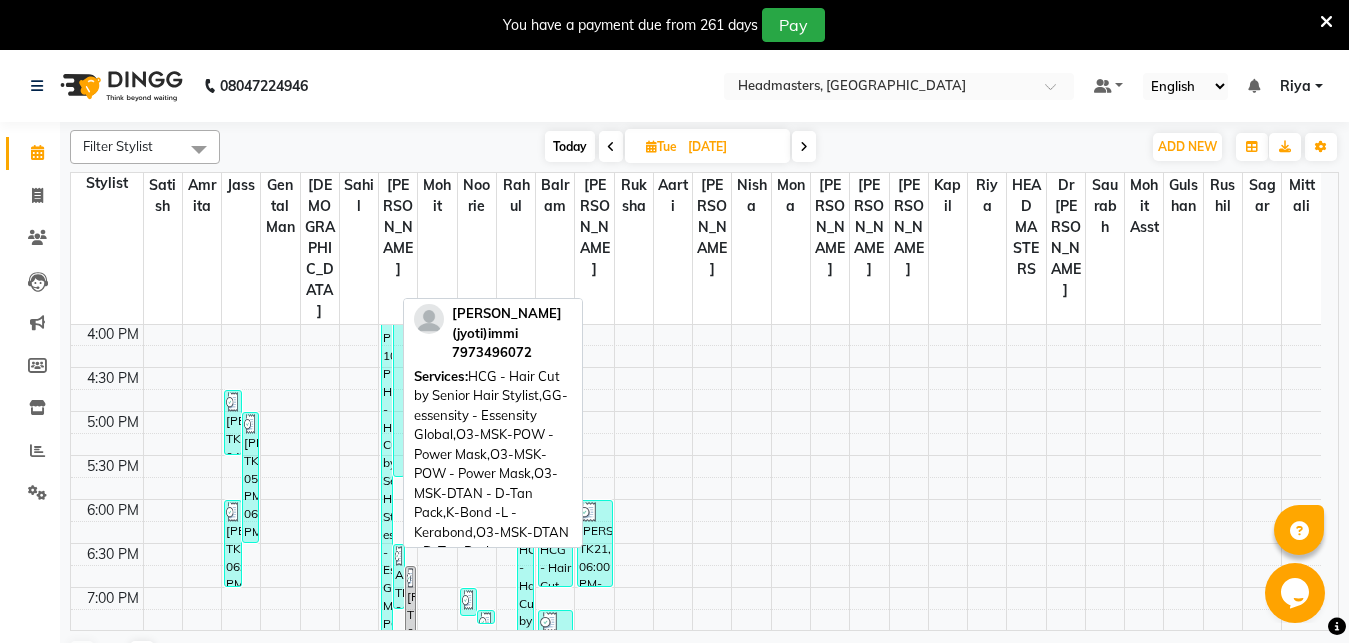 scroll, scrollTop: 704, scrollLeft: 0, axis: vertical 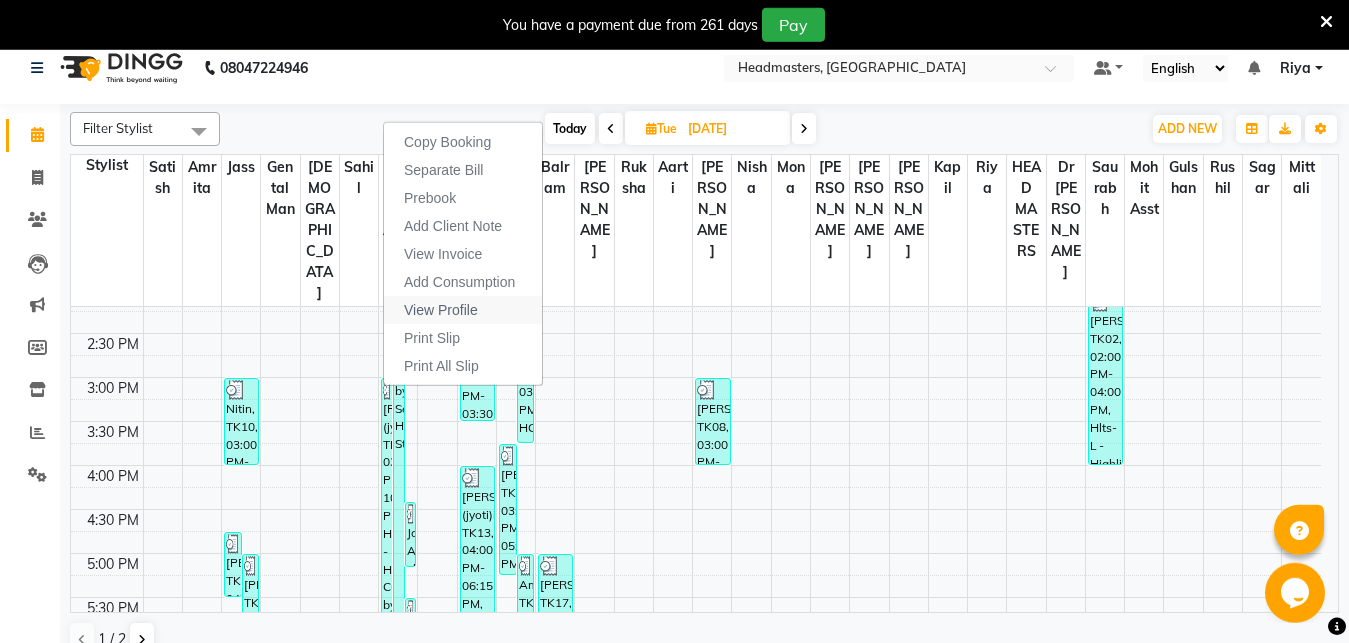 click on "View Profile" at bounding box center [441, 310] 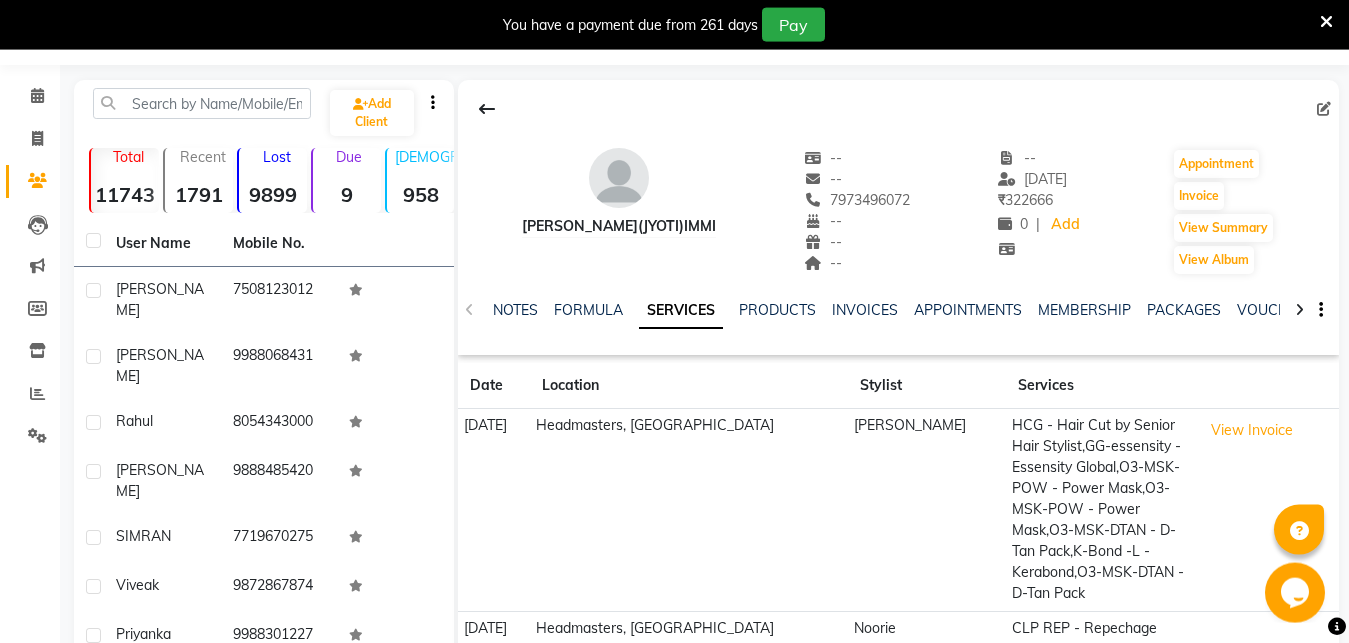 scroll, scrollTop: 55, scrollLeft: 0, axis: vertical 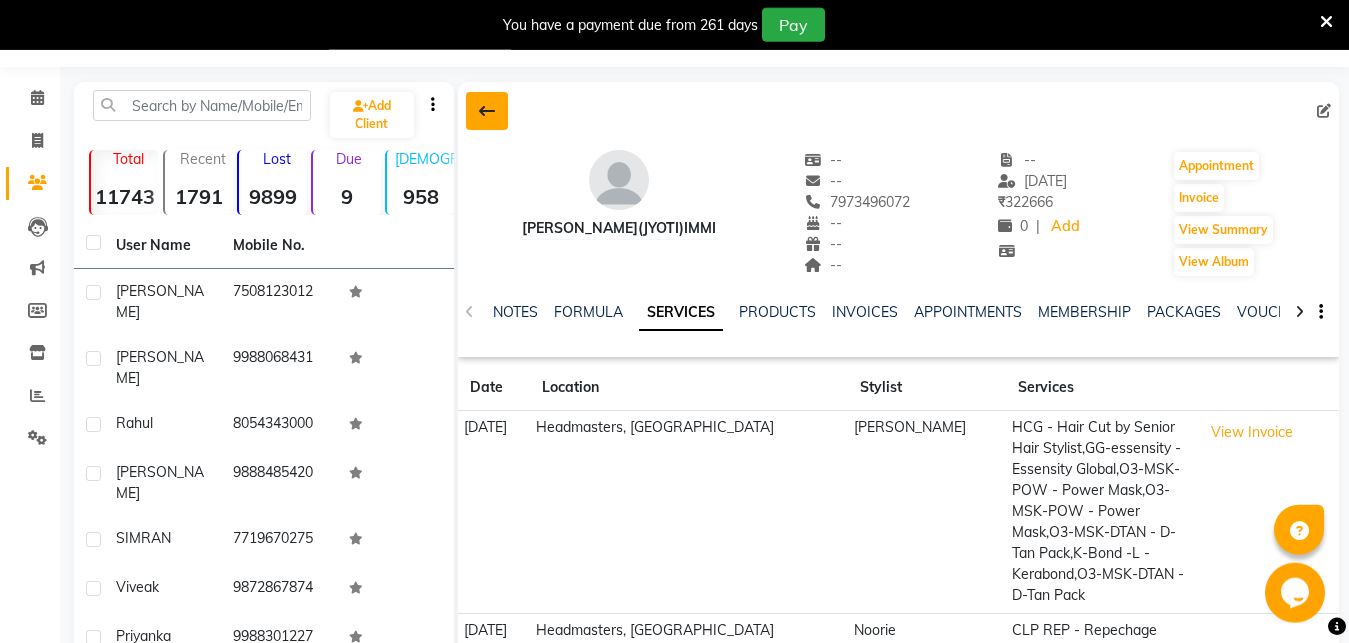 click 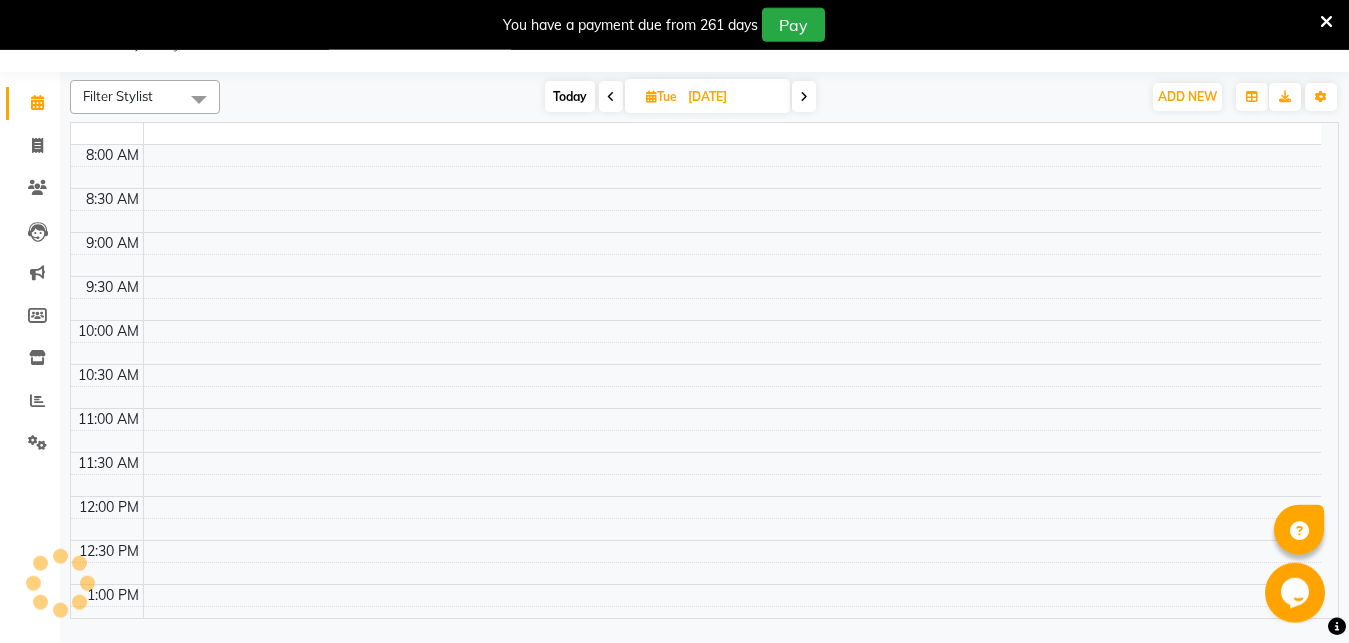 scroll, scrollTop: 50, scrollLeft: 0, axis: vertical 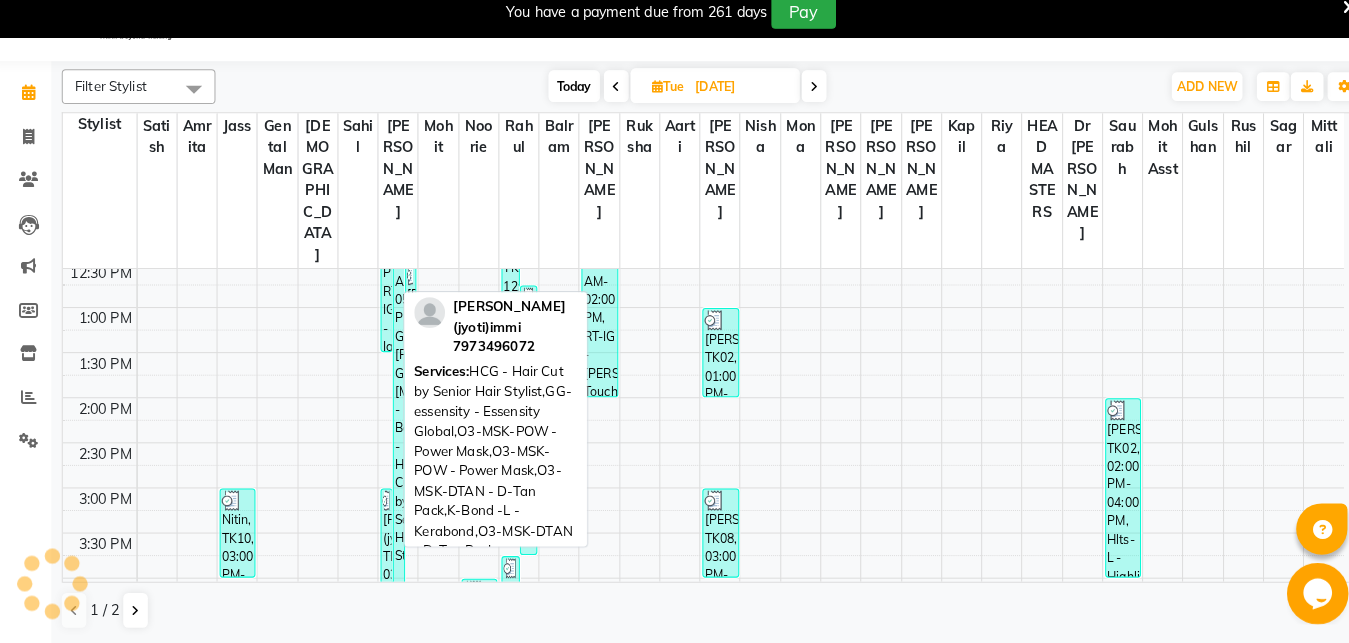 click on "[PERSON_NAME](jyoti)immi, TK13, 03:00 PM-10:00 PM, HCG - Hair Cut by Senior Hair Stylist,GG-essensity - Essensity Global,O3-MSK-POW - Power Mask,O3-MSK-POW - Power Mask,O3-MSK-DTAN  - D-Tan Pack,K-Bond -L  - Kerabond,O3-MSK-DTAN  - D-Tan Pack" at bounding box center [387, 797] 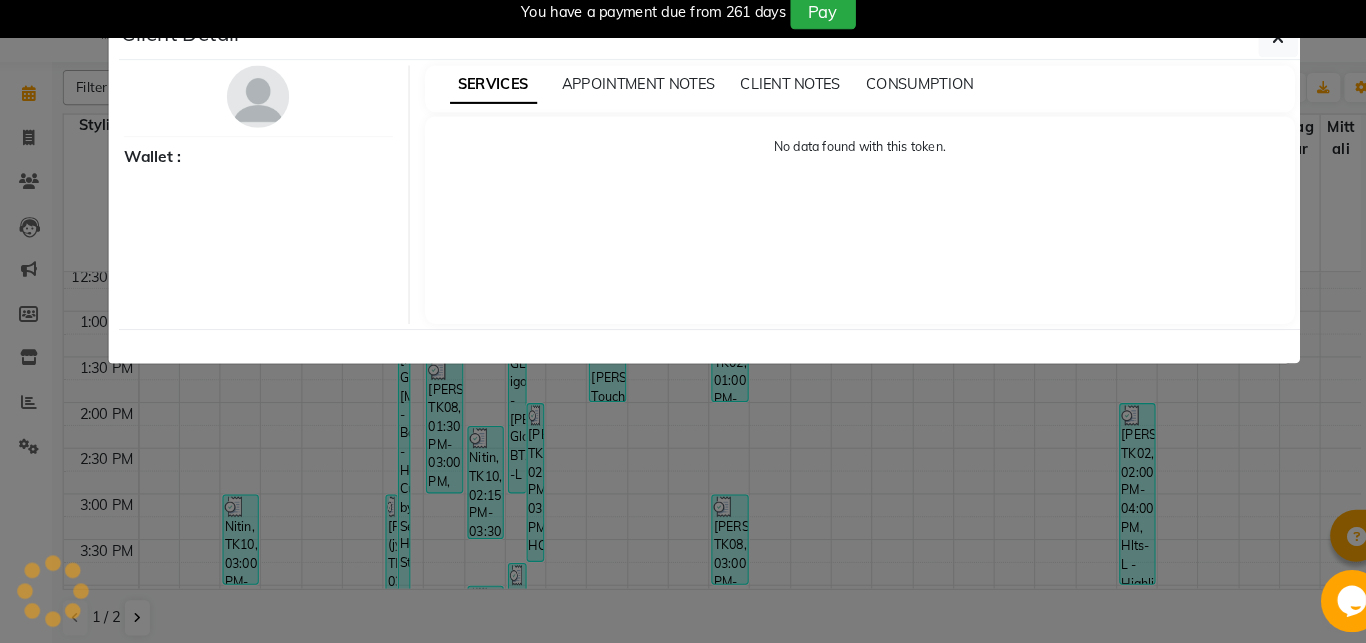 select on "3" 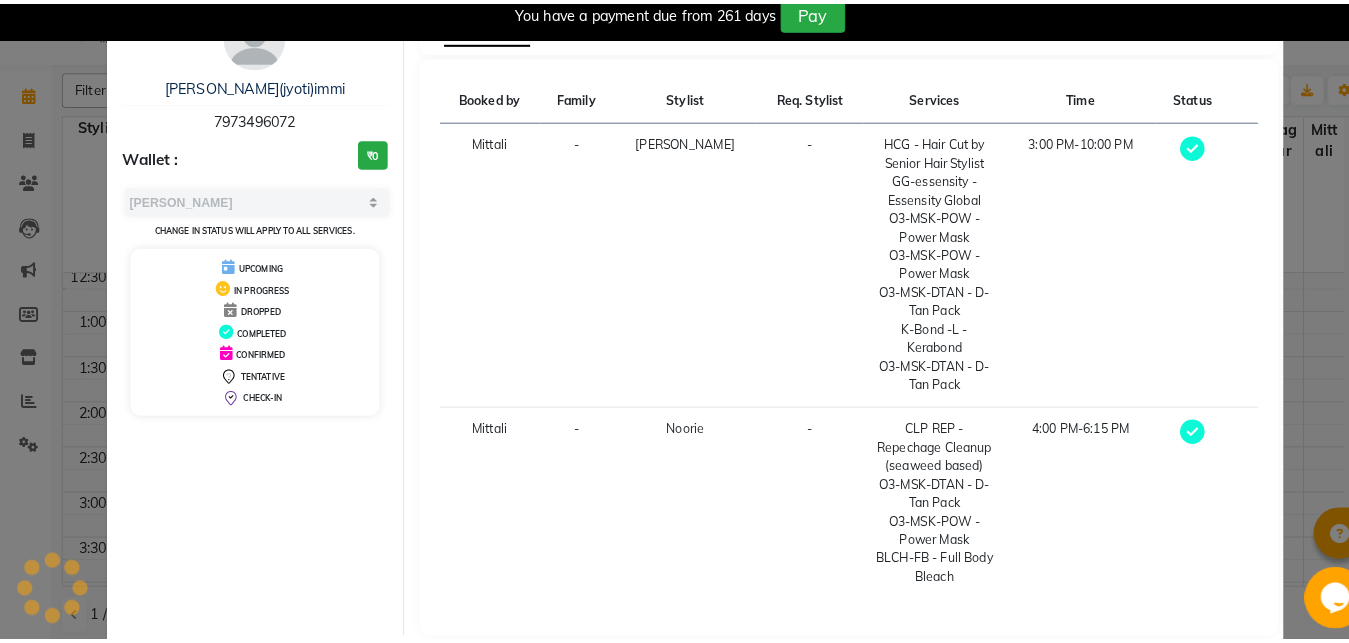 scroll, scrollTop: 0, scrollLeft: 0, axis: both 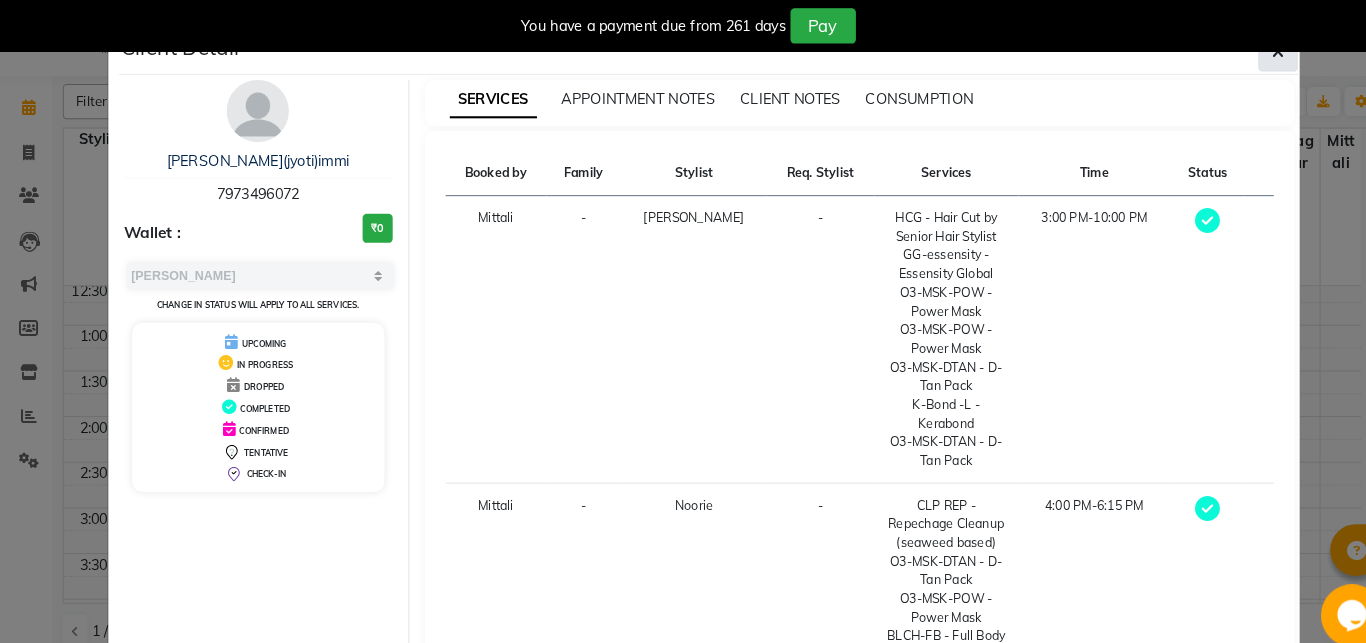 click 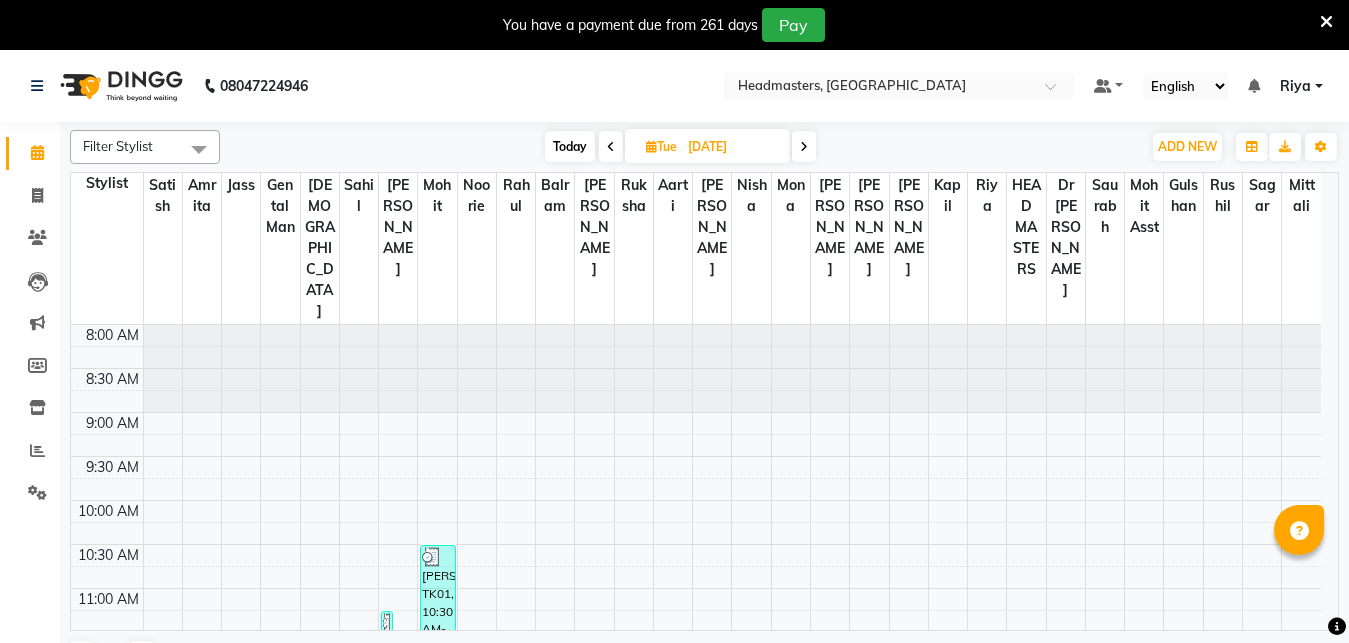 scroll, scrollTop: 0, scrollLeft: 0, axis: both 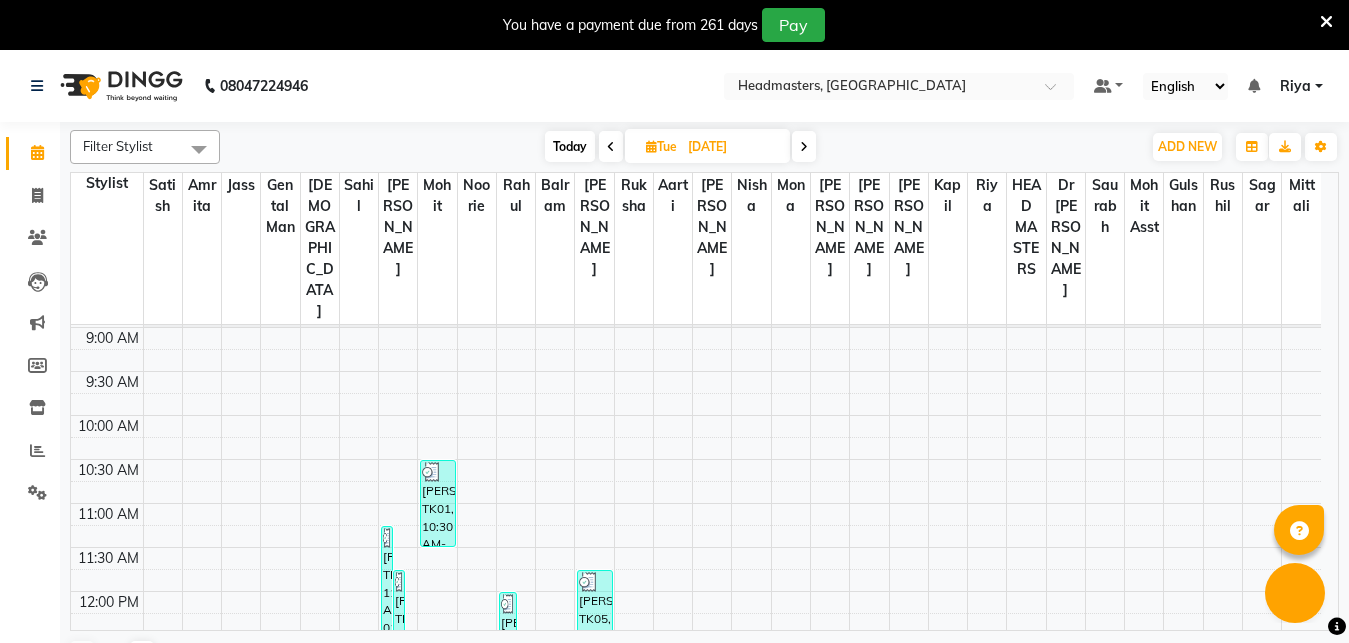 click at bounding box center [804, 147] 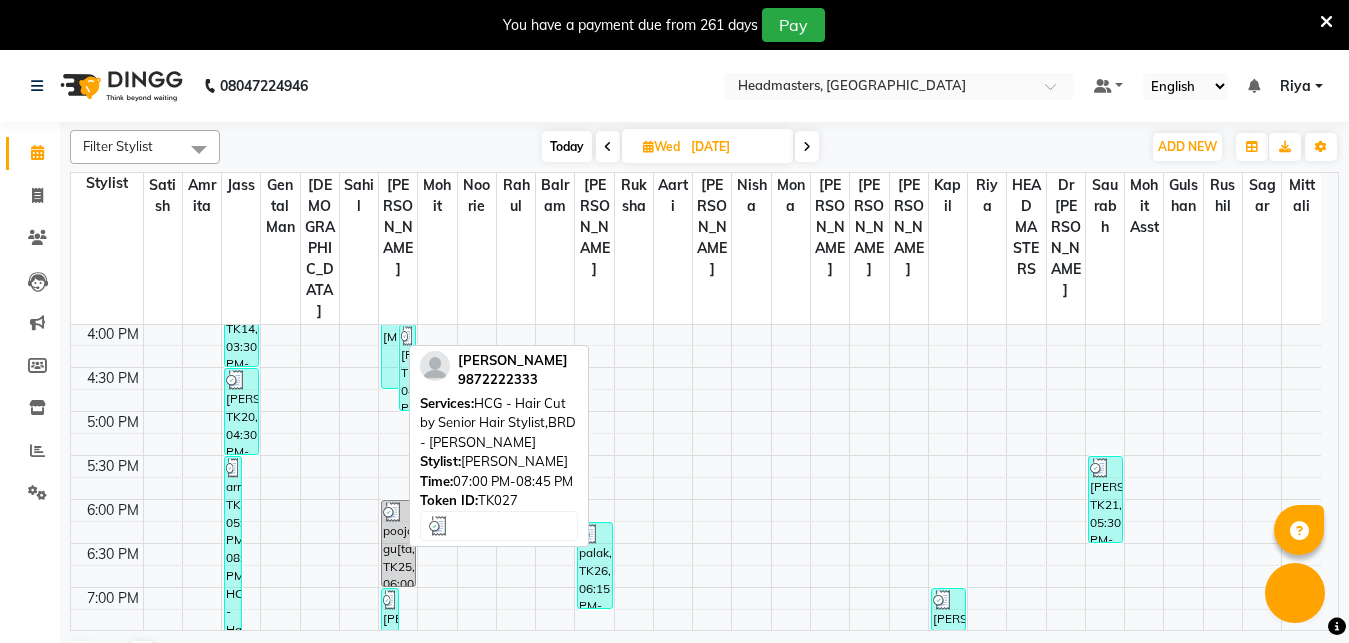 scroll, scrollTop: 884, scrollLeft: 0, axis: vertical 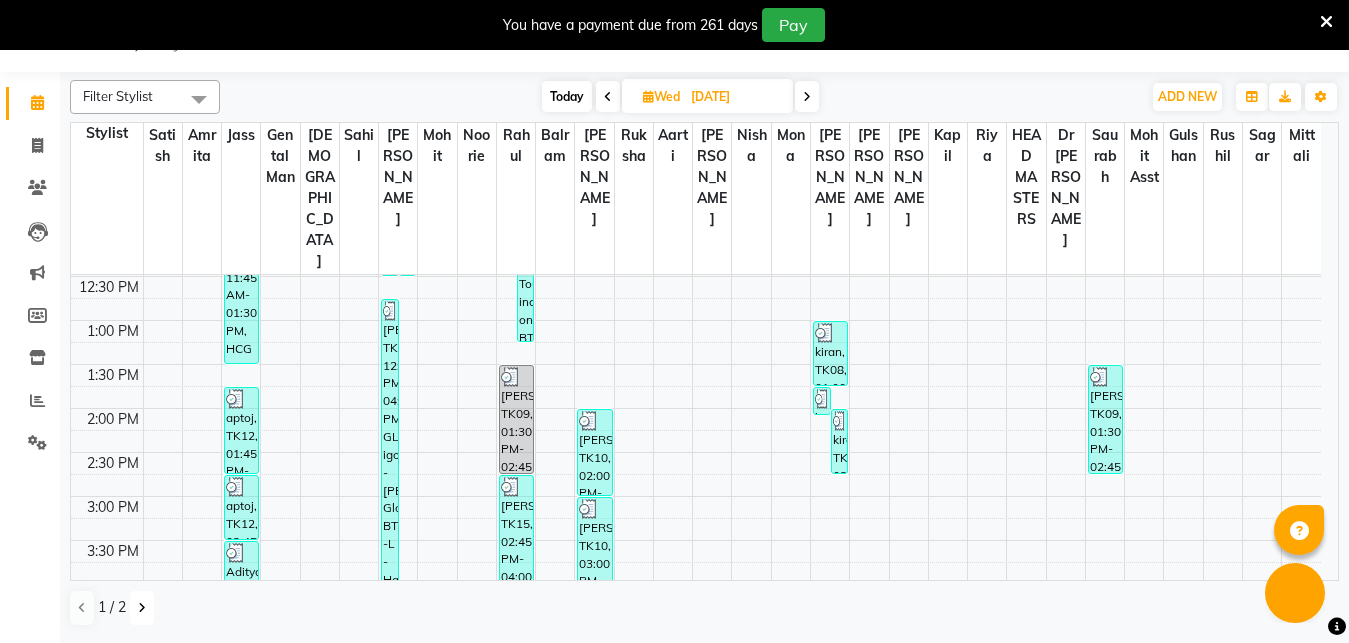 click at bounding box center (142, 608) 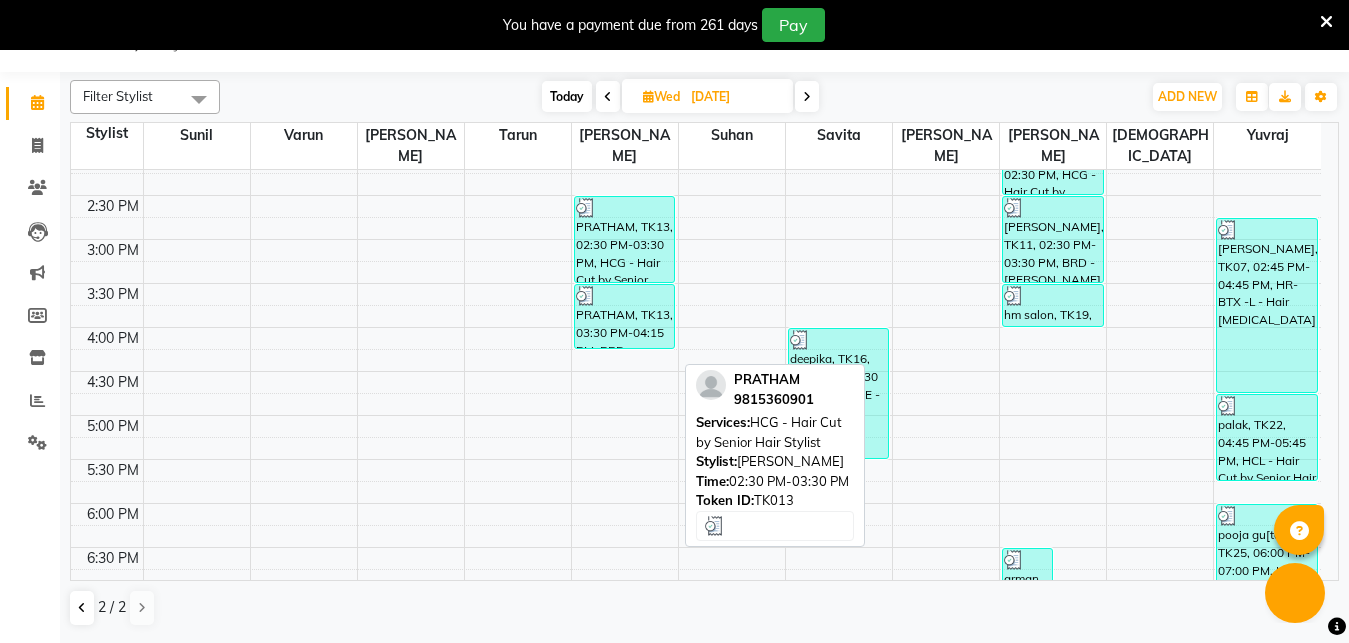 scroll, scrollTop: 549, scrollLeft: 0, axis: vertical 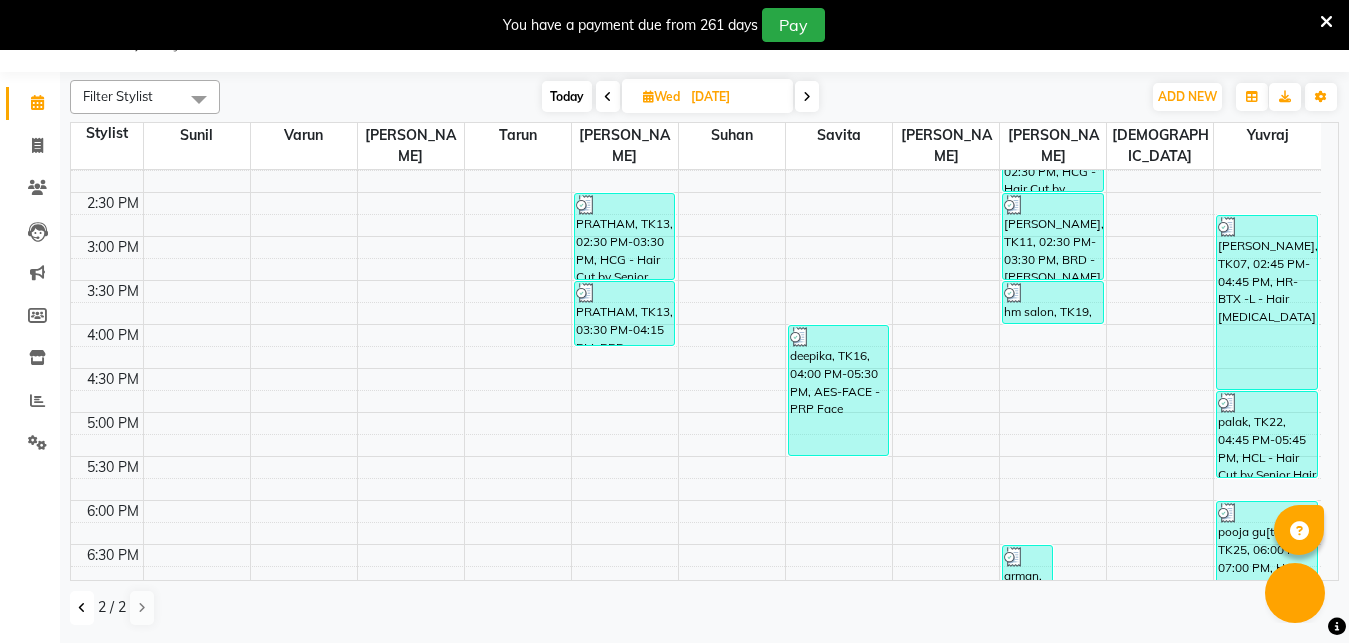 click at bounding box center [82, 608] 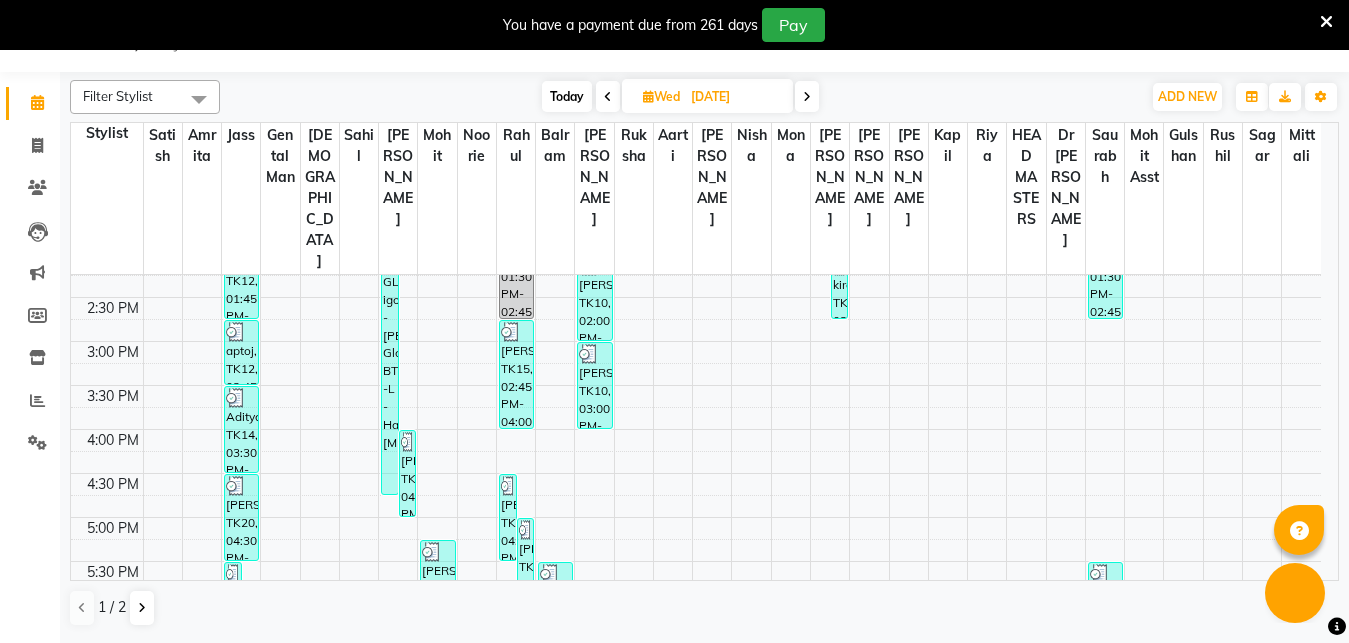 click at bounding box center (807, 97) 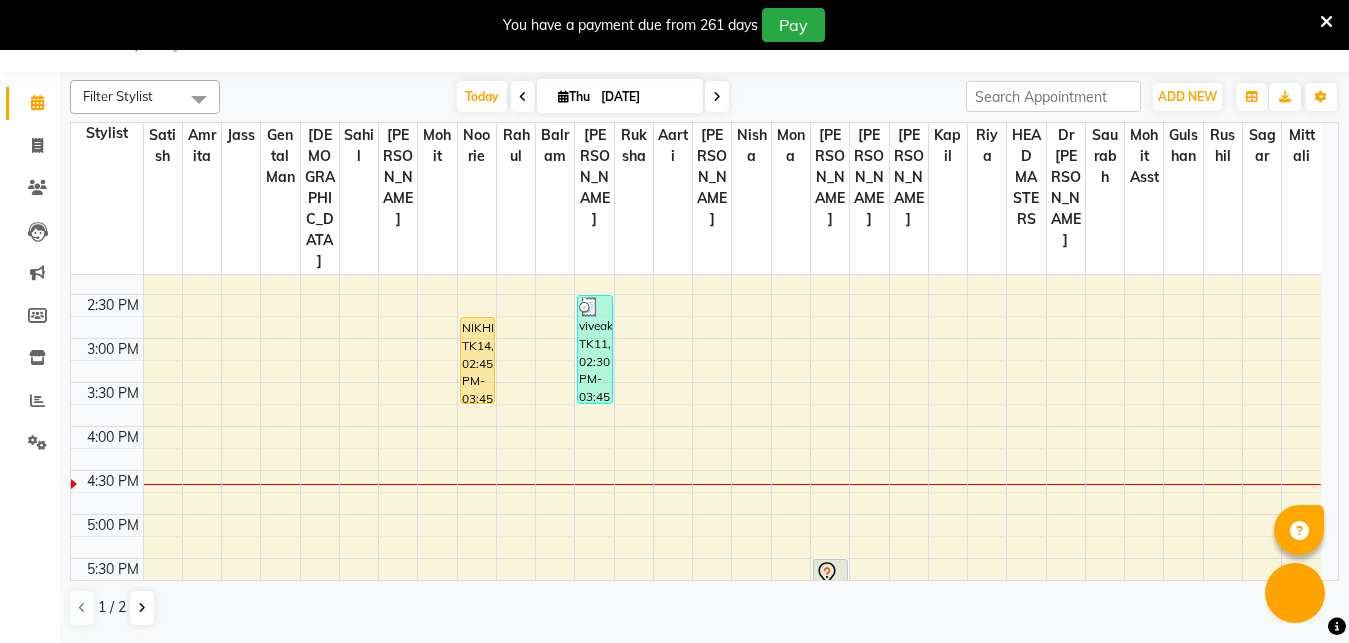 scroll, scrollTop: 554, scrollLeft: 0, axis: vertical 